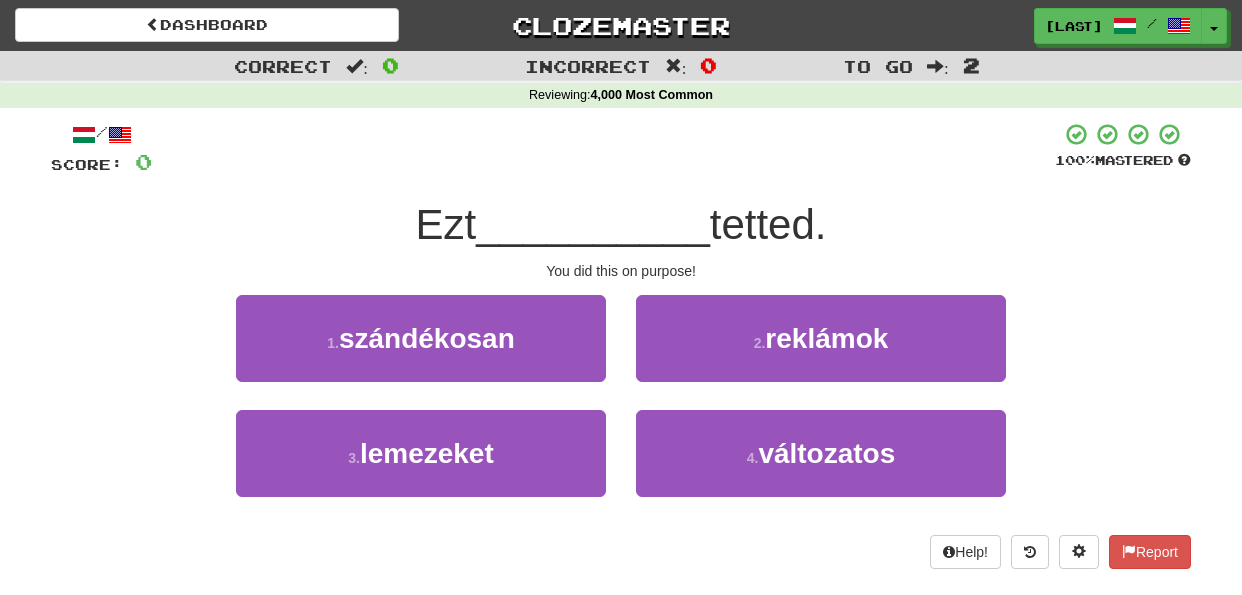 scroll, scrollTop: 0, scrollLeft: 0, axis: both 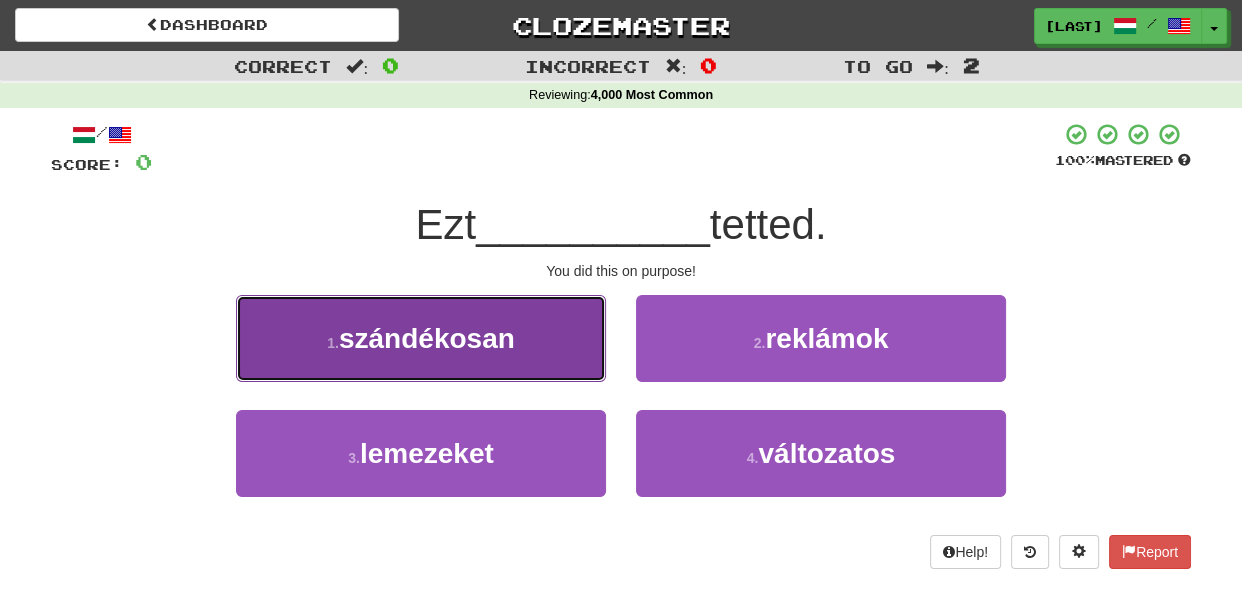 click on "1 .  szándékosan" at bounding box center (421, 338) 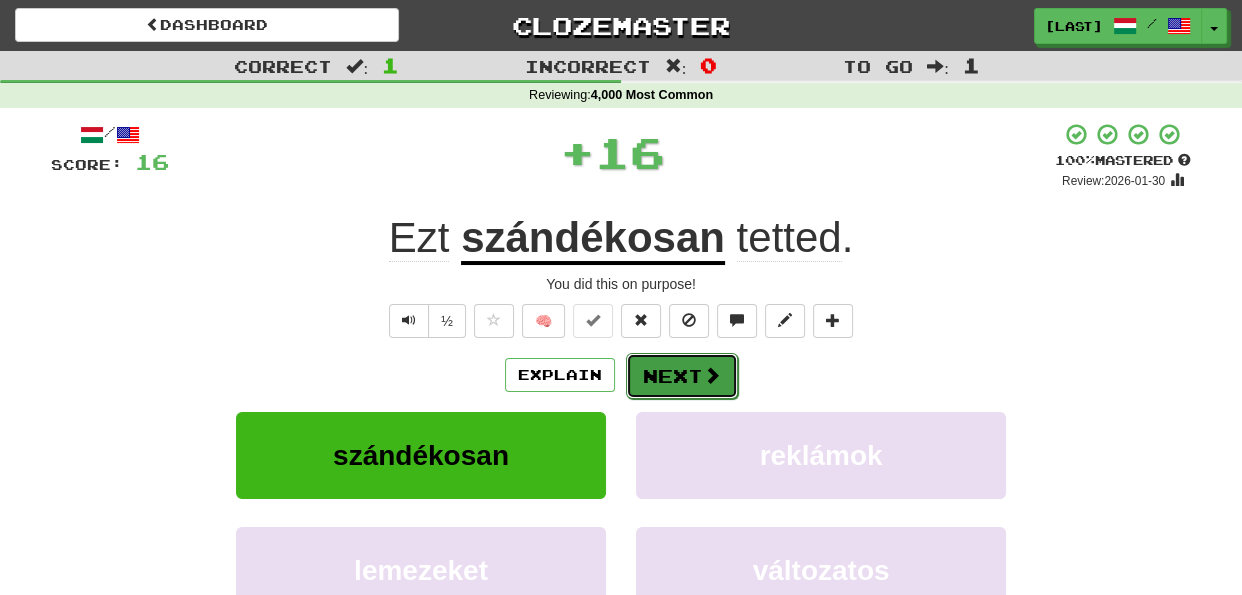 click on "Next" at bounding box center (682, 376) 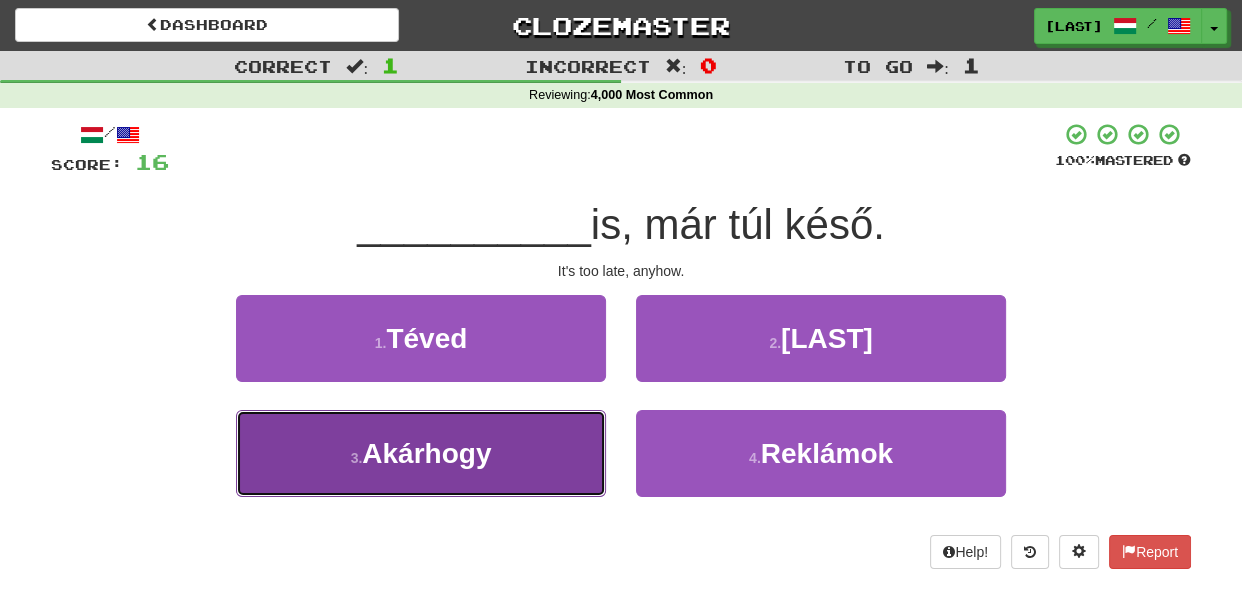 click on "3 .  Akárhogy" at bounding box center (421, 453) 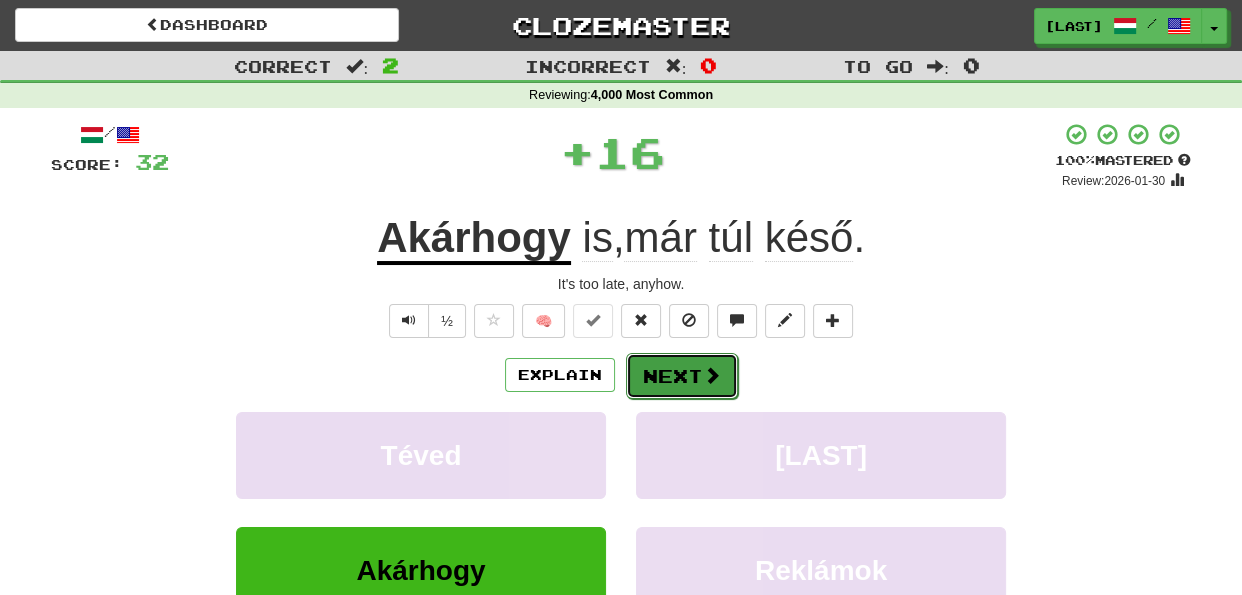 click on "Next" at bounding box center [682, 376] 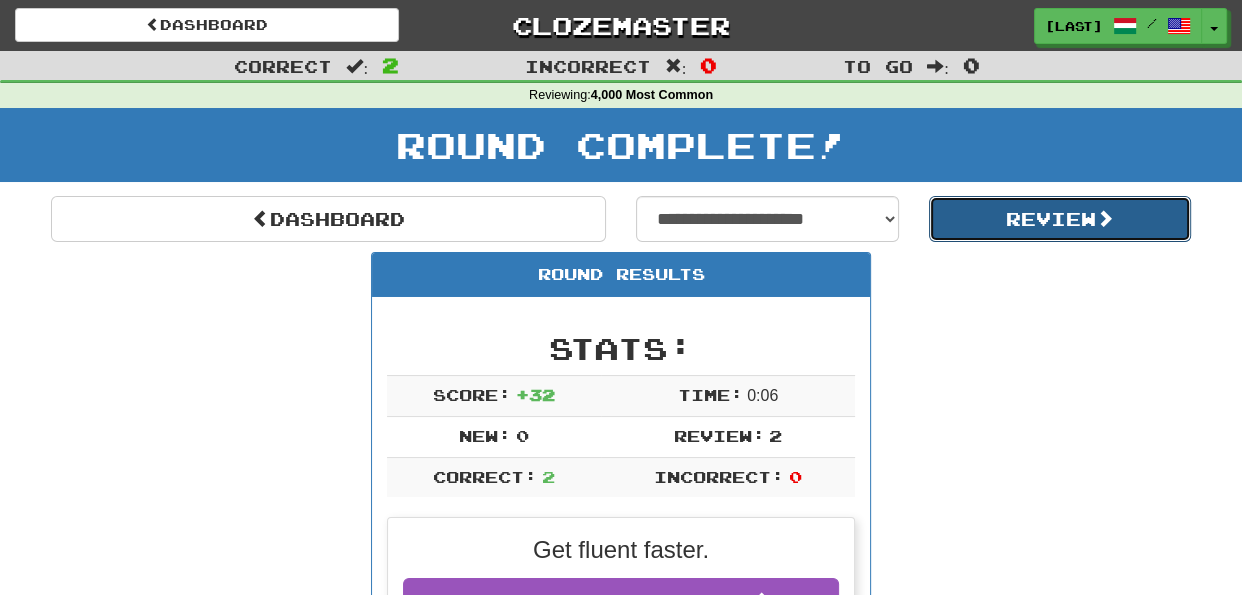 click on "Review" at bounding box center [1060, 219] 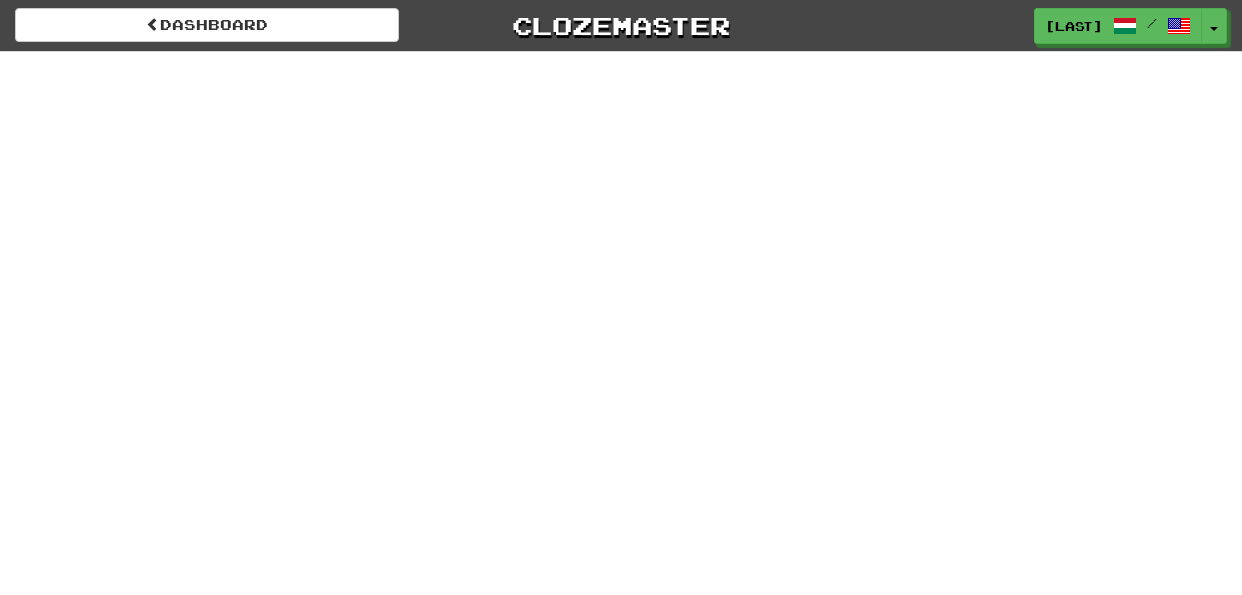 scroll, scrollTop: 0, scrollLeft: 0, axis: both 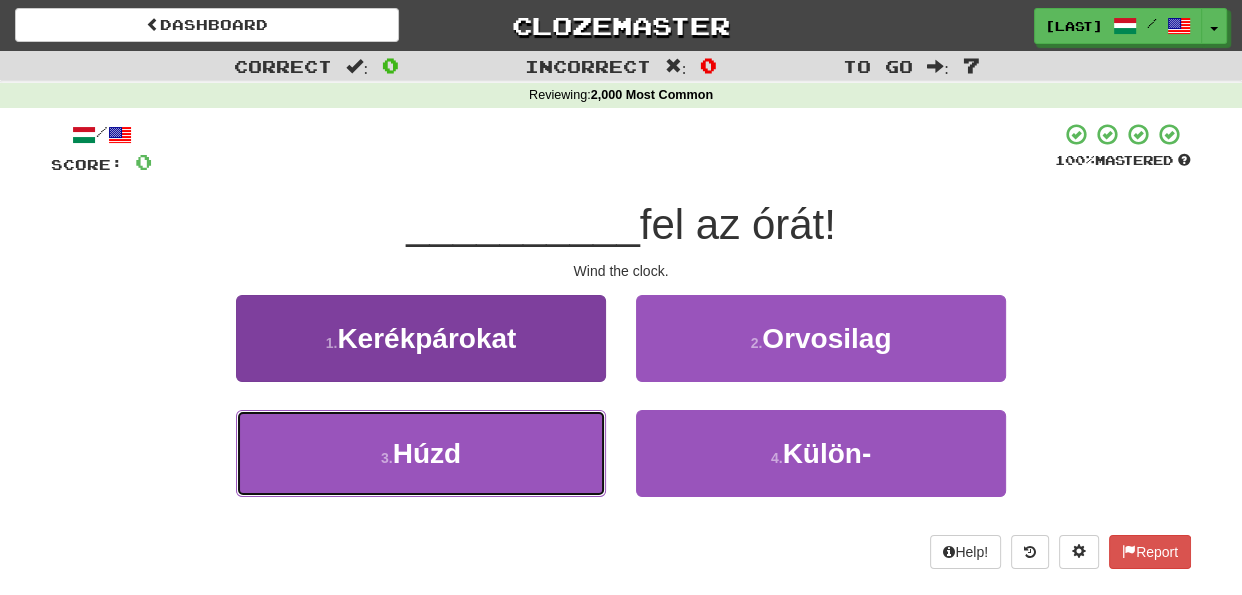 drag, startPoint x: 566, startPoint y: 470, endPoint x: 583, endPoint y: 460, distance: 19.723083 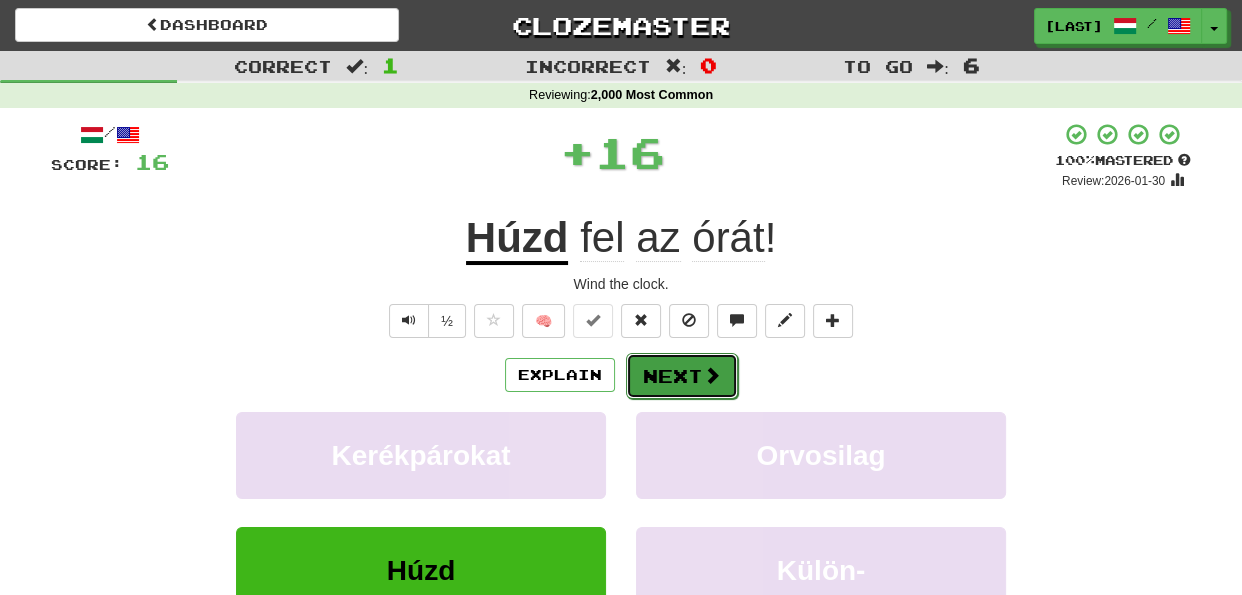 click on "Next" at bounding box center (682, 376) 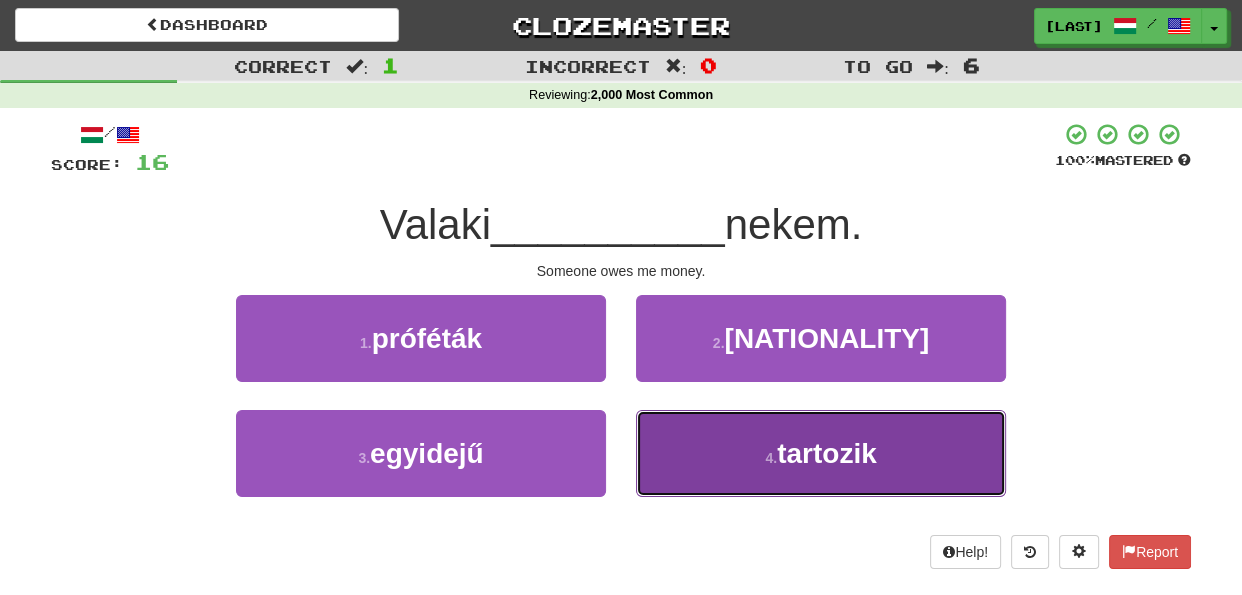 click on "4 .  tartozik" at bounding box center (821, 453) 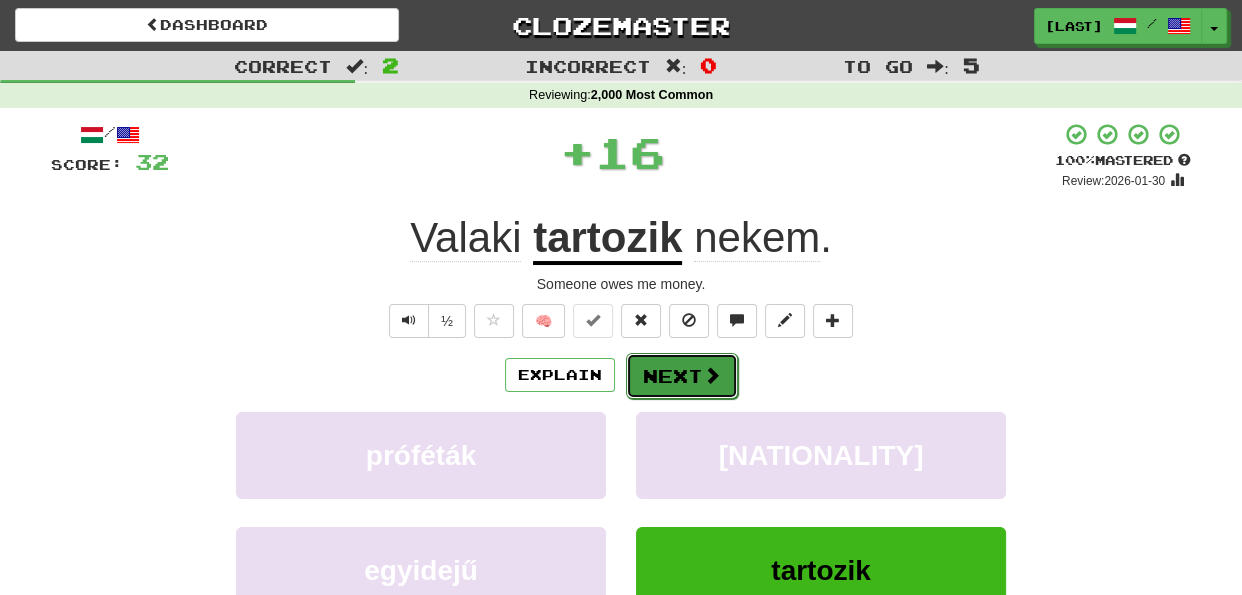 click at bounding box center [712, 375] 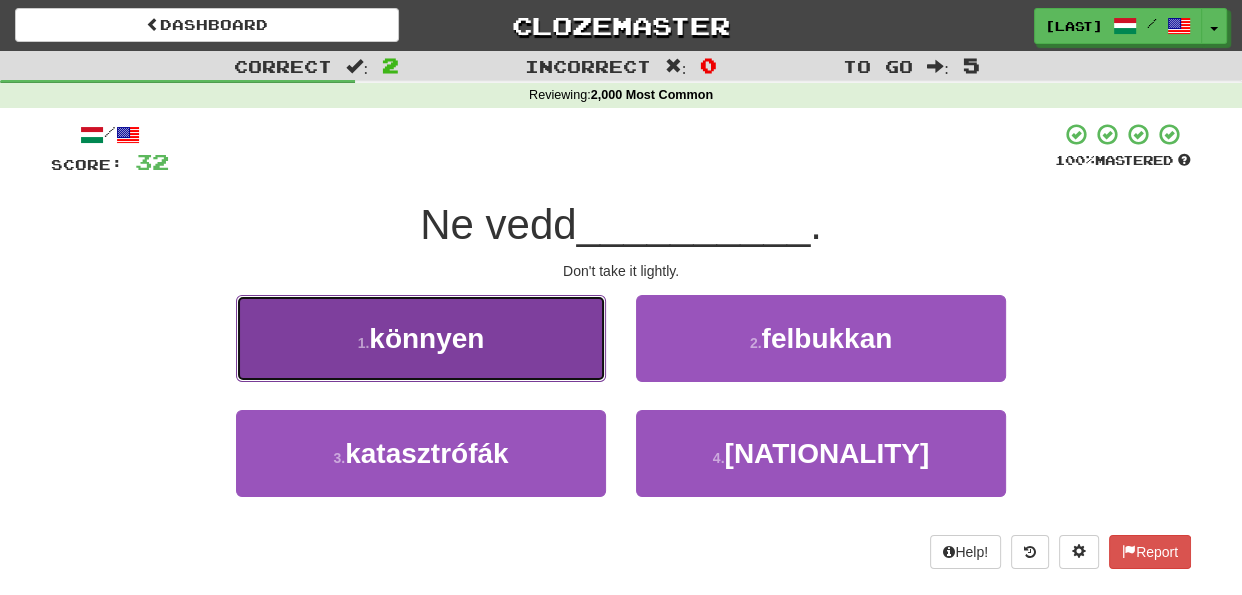 click on "1 .  könnyen" at bounding box center (421, 338) 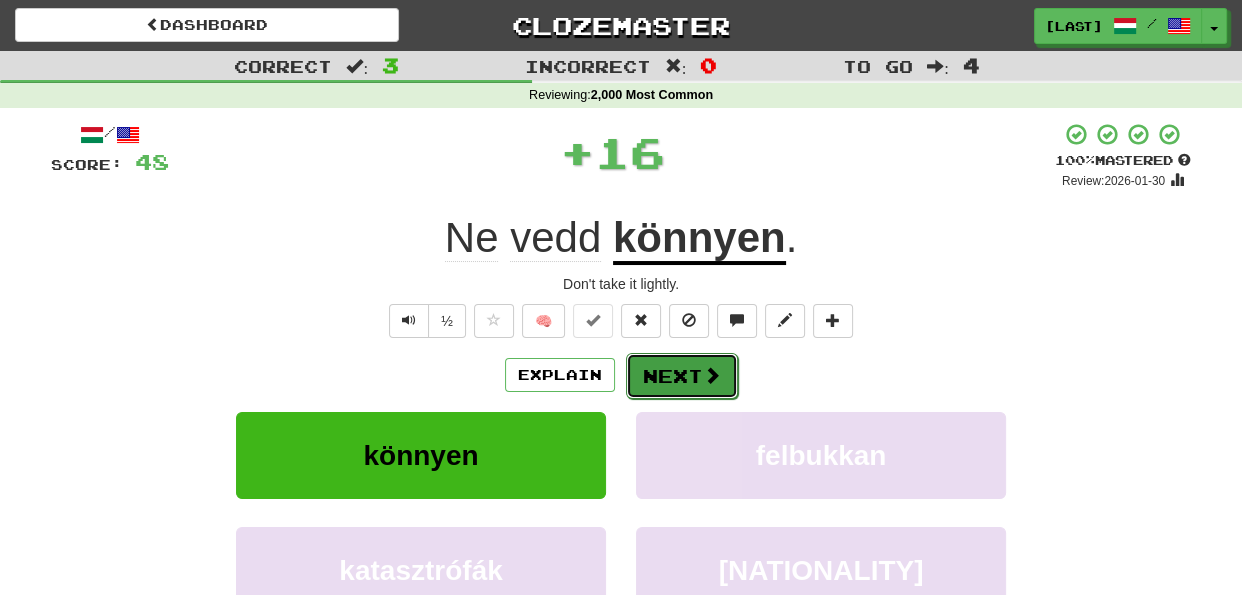 click on "Next" at bounding box center [682, 376] 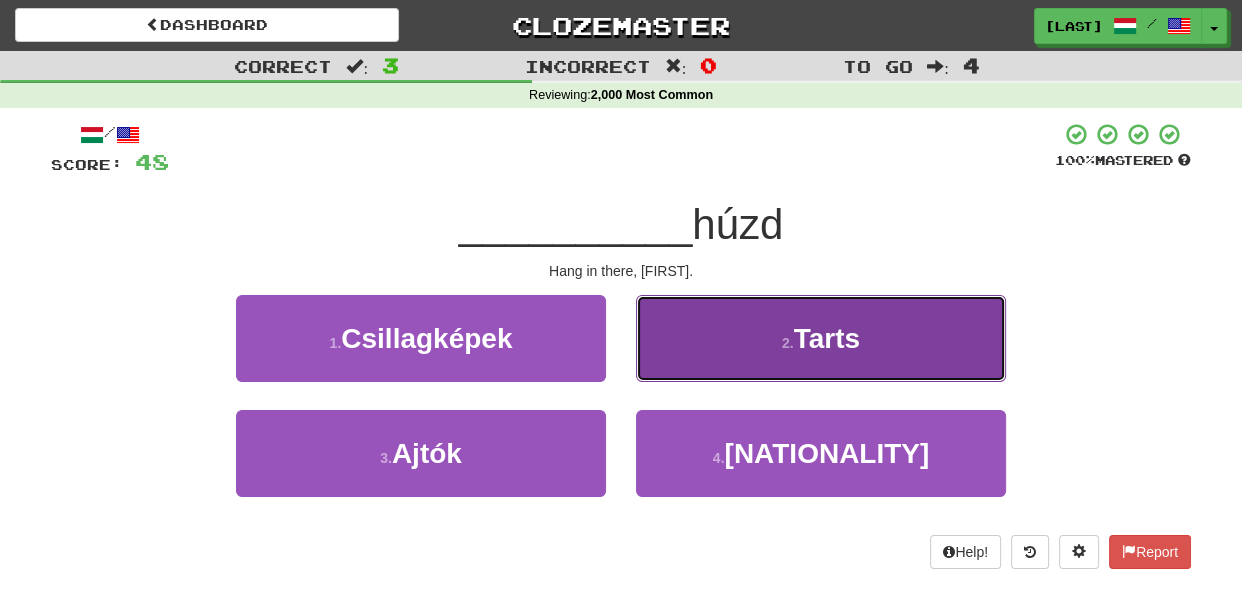 click on "2 .  Tarts" at bounding box center [821, 338] 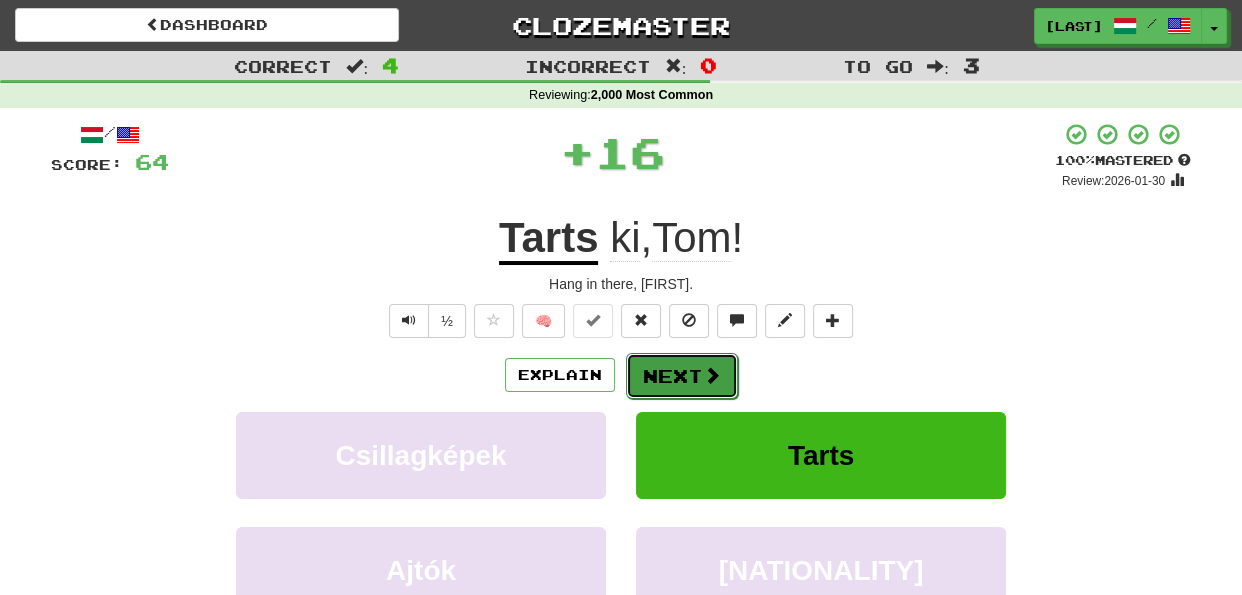 click on "Next" at bounding box center [682, 376] 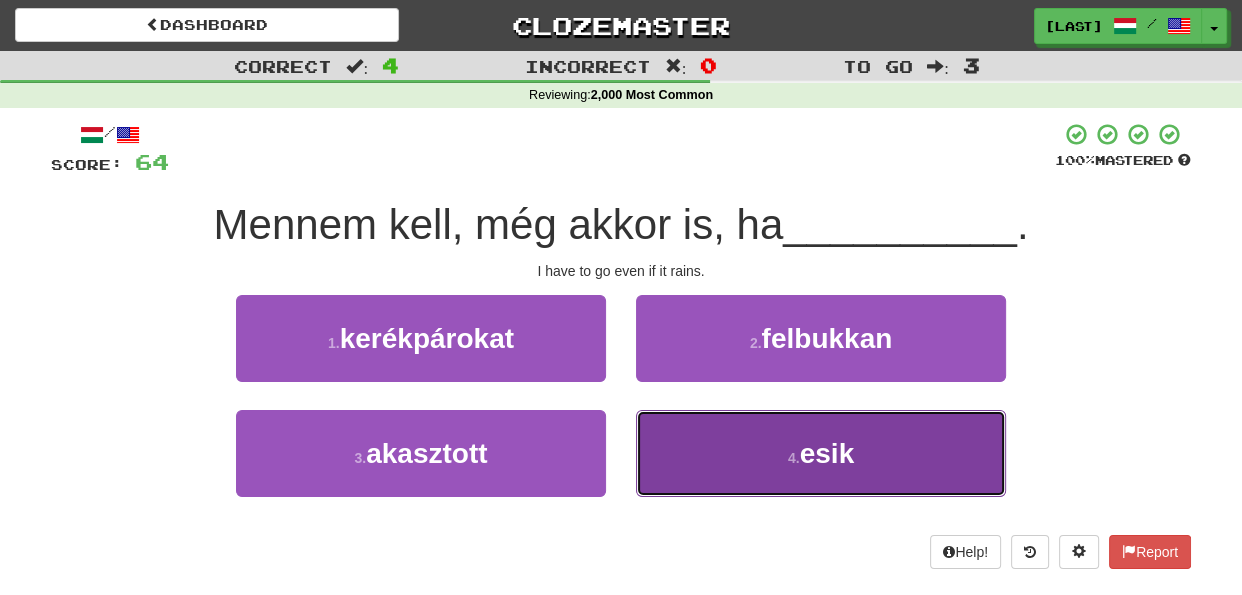 click on "4 .  esik" at bounding box center (821, 453) 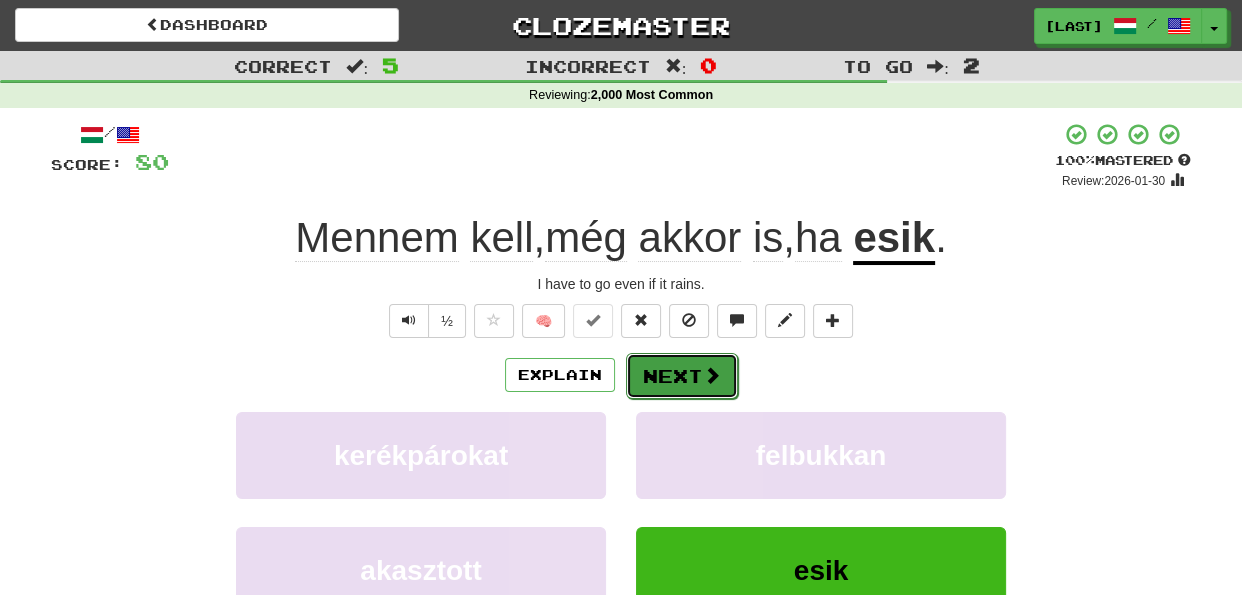 click on "Next" at bounding box center [682, 376] 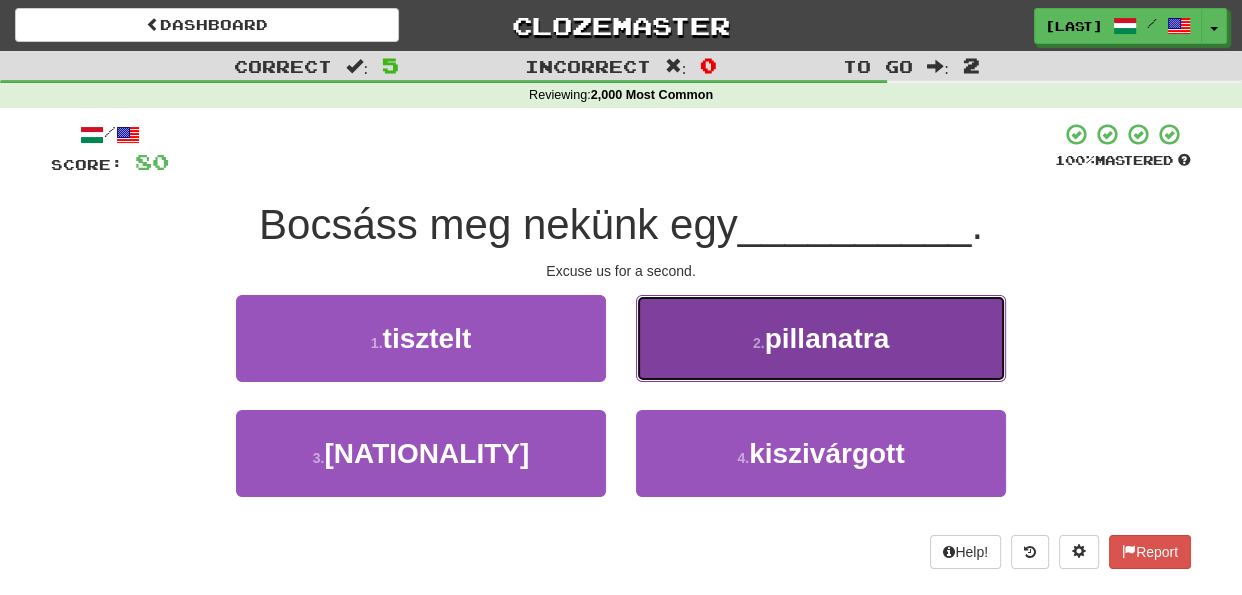 click on "2 .  pillanatra" at bounding box center [821, 338] 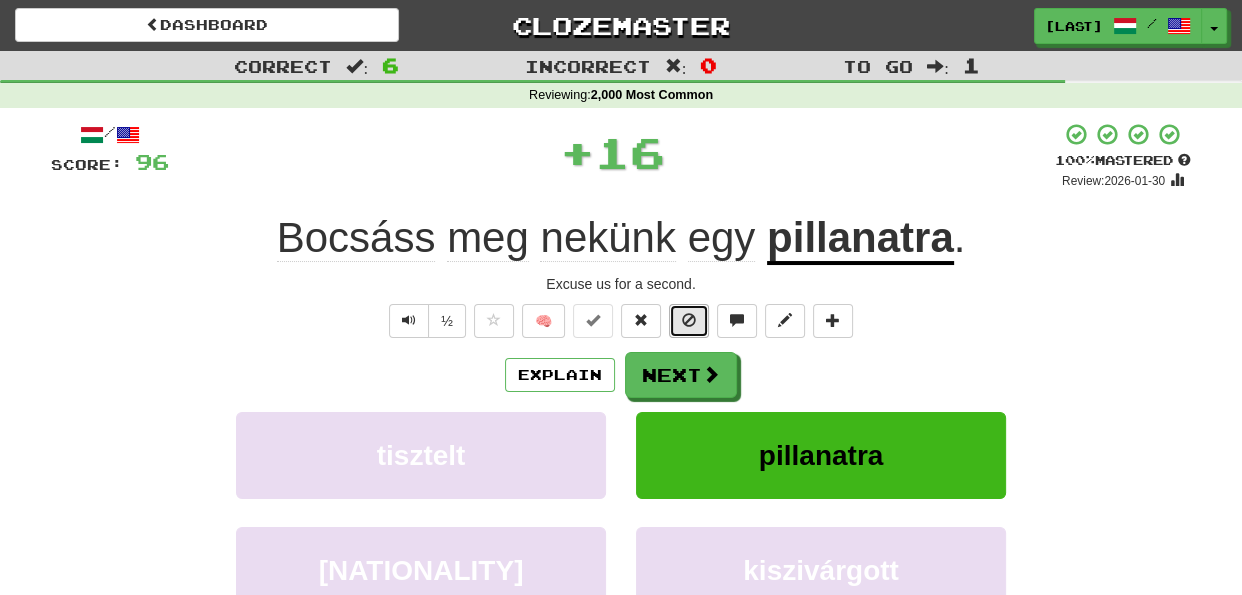 click at bounding box center (689, 320) 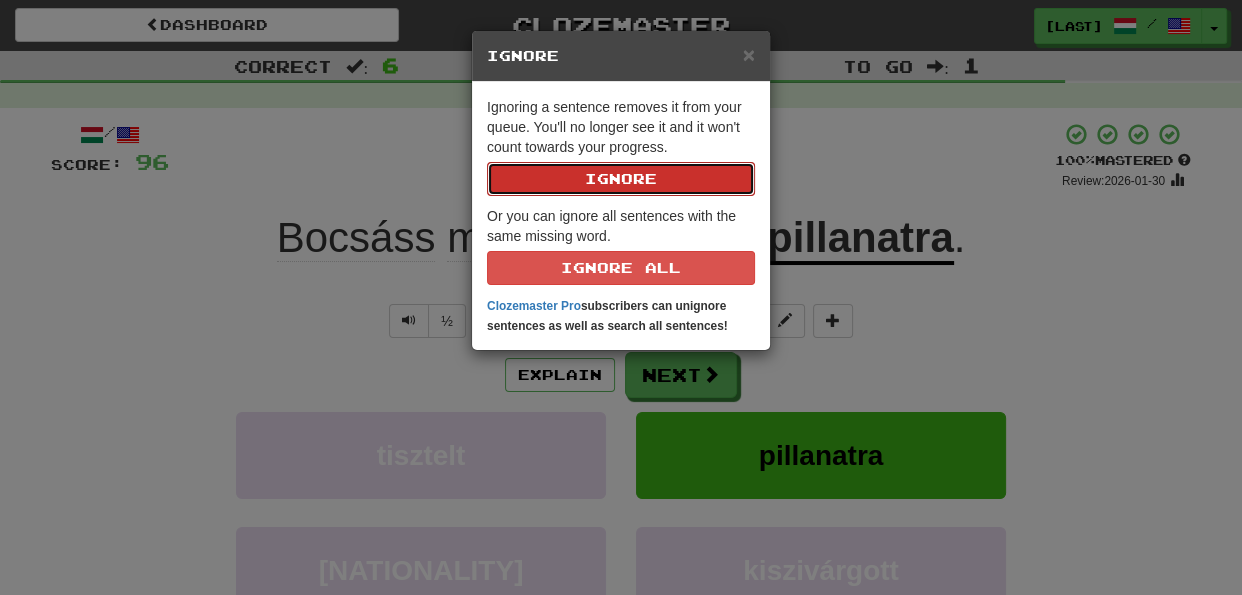 click on "Ignore" at bounding box center (621, 179) 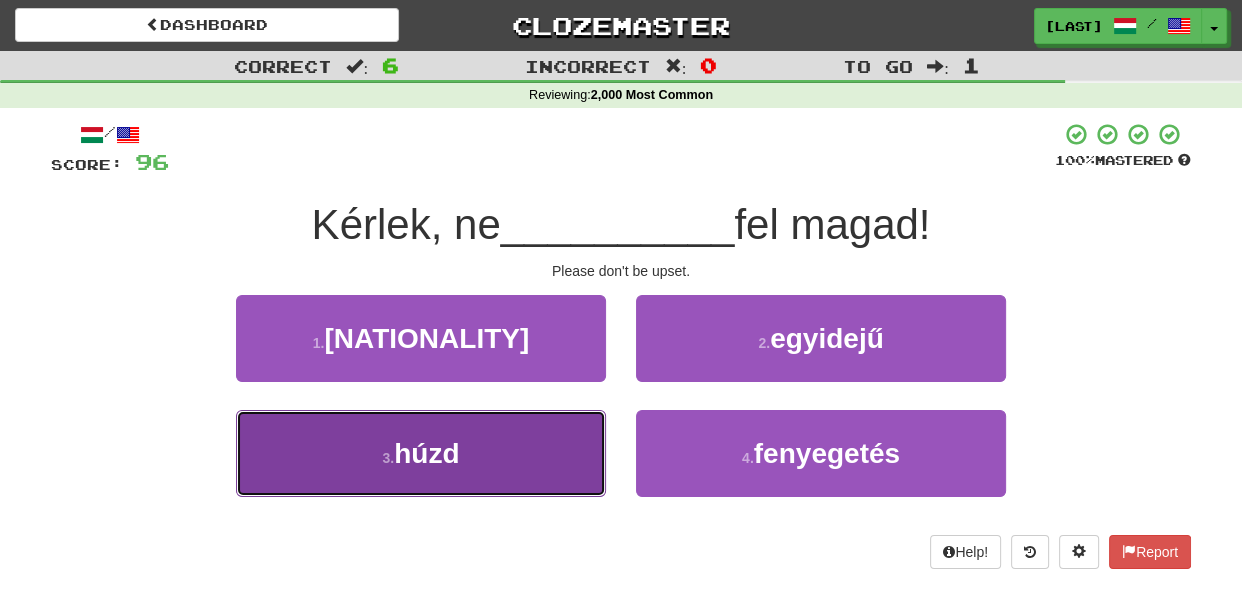 click on "3 .  húzd" at bounding box center (421, 453) 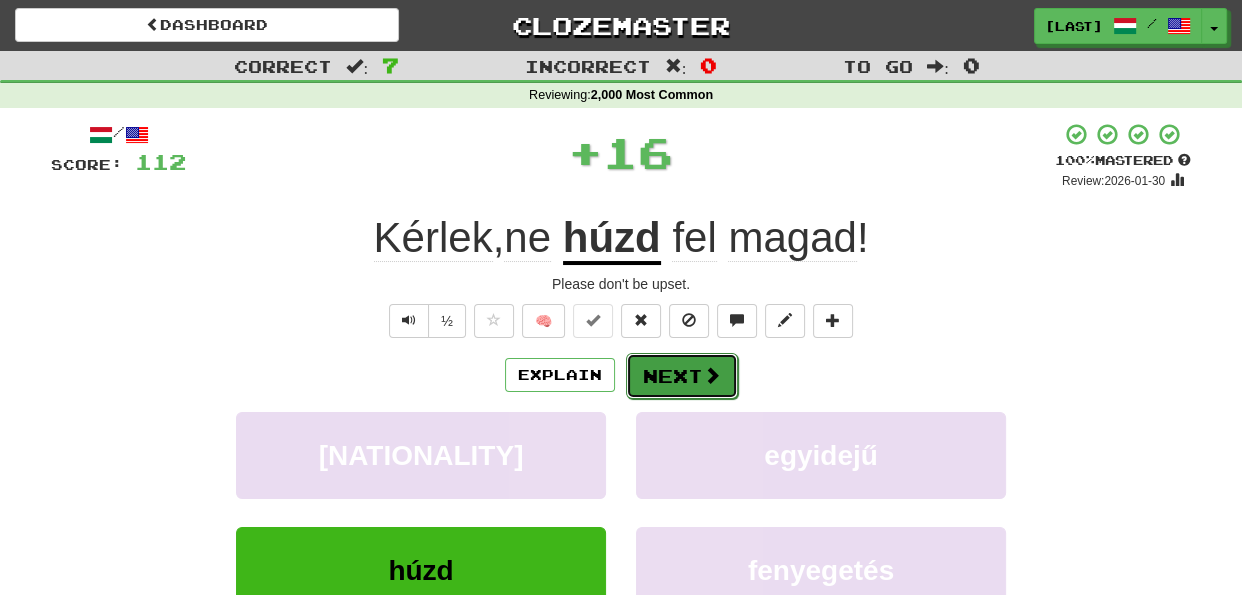 click on "Next" at bounding box center (682, 376) 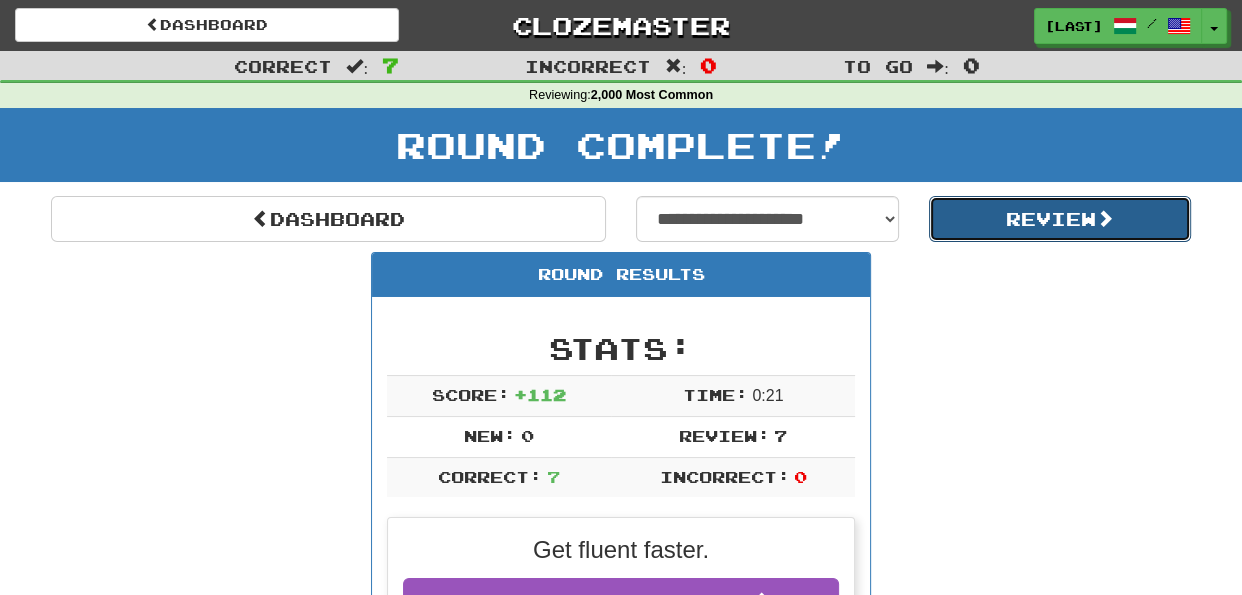 click on "Review" at bounding box center (1060, 219) 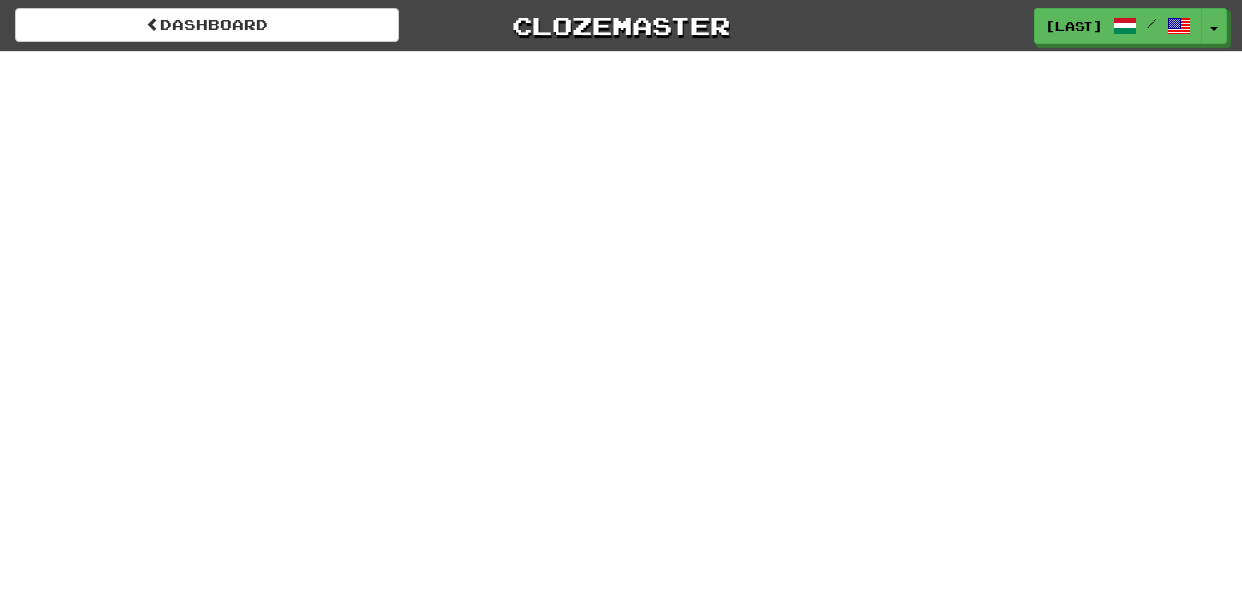 scroll, scrollTop: 0, scrollLeft: 0, axis: both 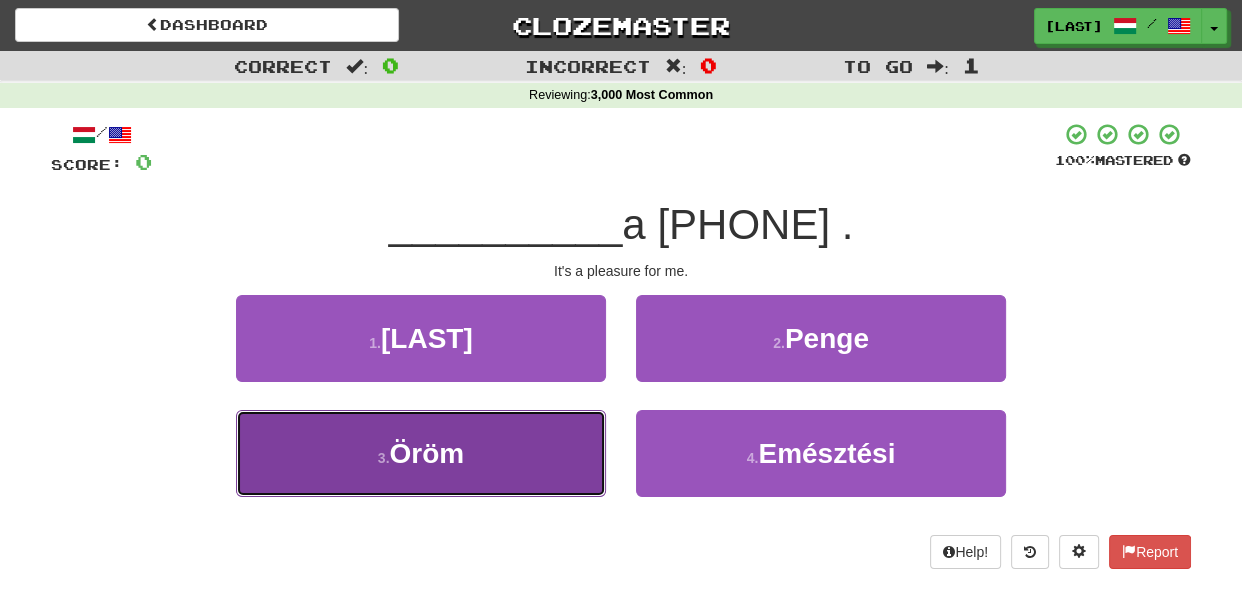 click on "3 .  Öröm" at bounding box center (421, 453) 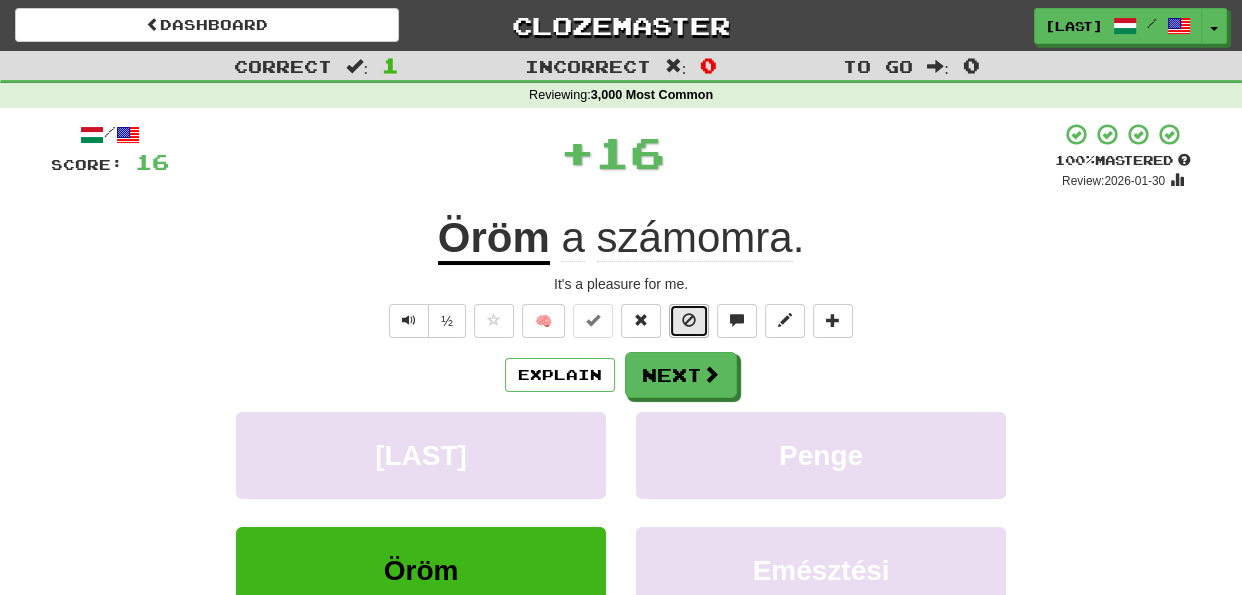 click at bounding box center (689, 321) 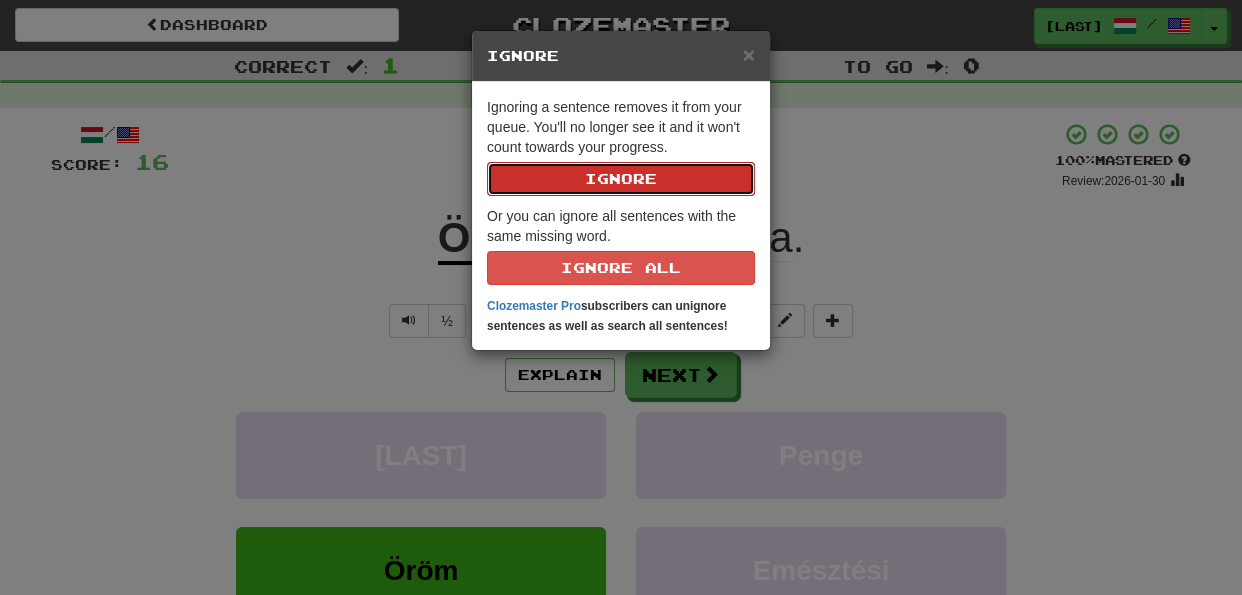 click on "Ignore" at bounding box center (621, 179) 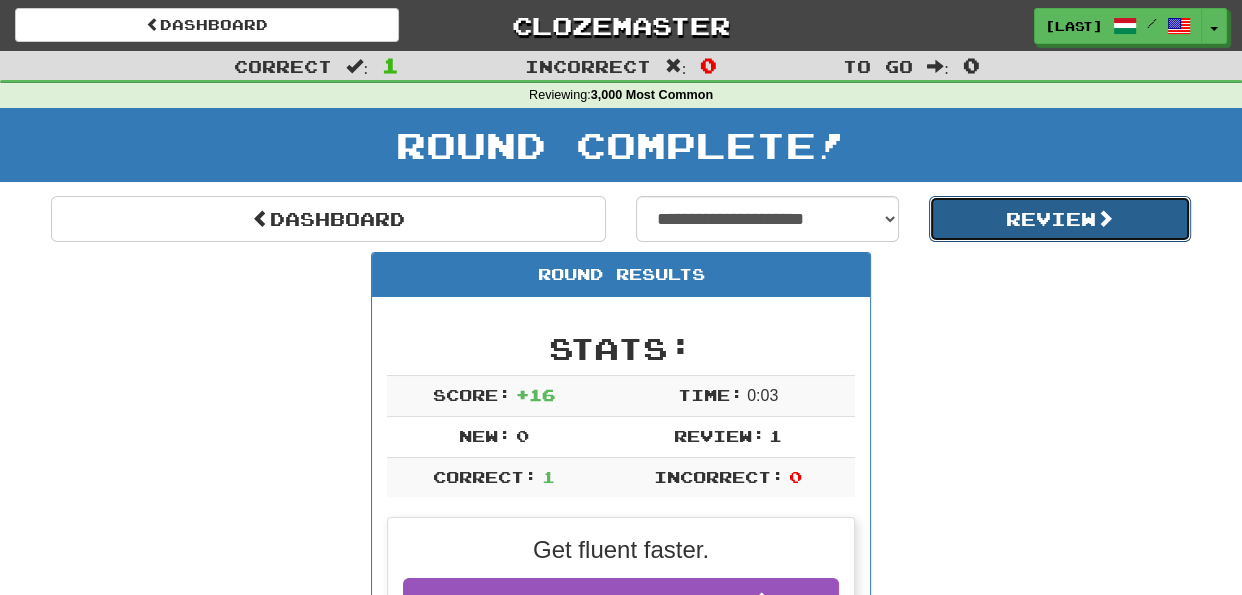 click on "Review" at bounding box center [1060, 219] 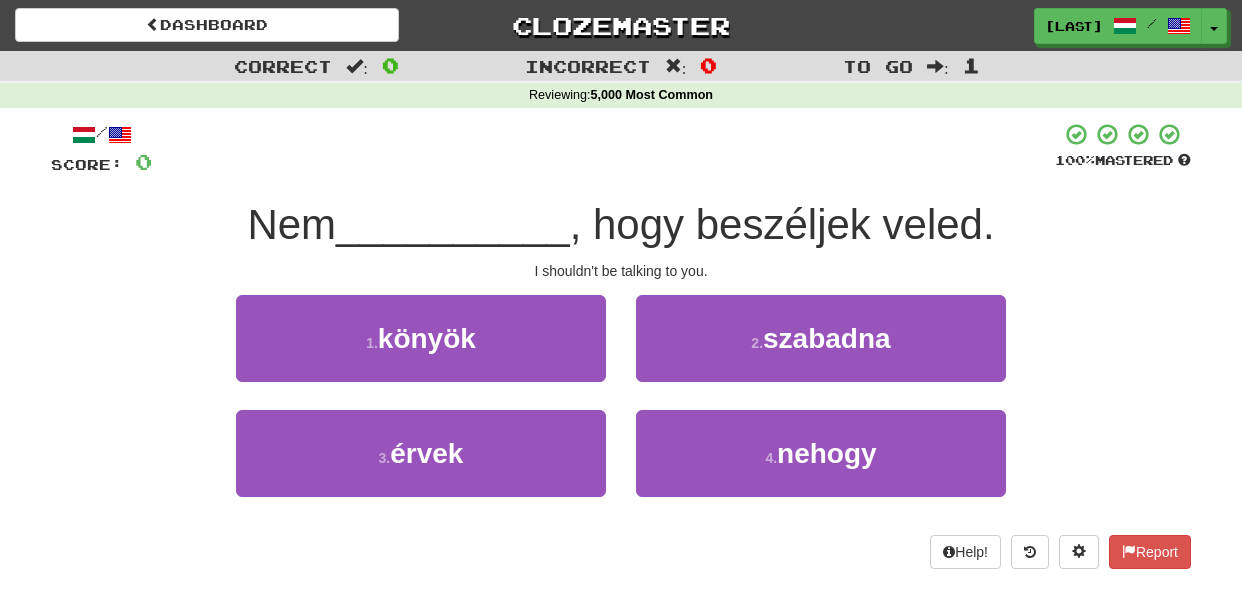 scroll, scrollTop: 0, scrollLeft: 0, axis: both 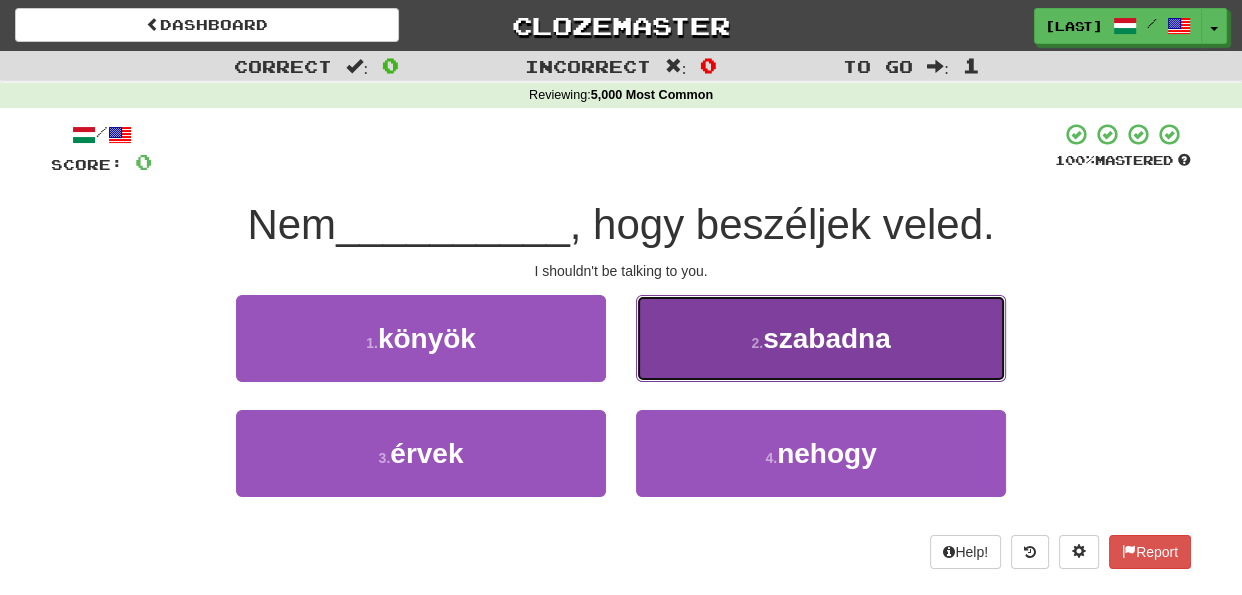 click on "2 .  szabadna" at bounding box center (821, 338) 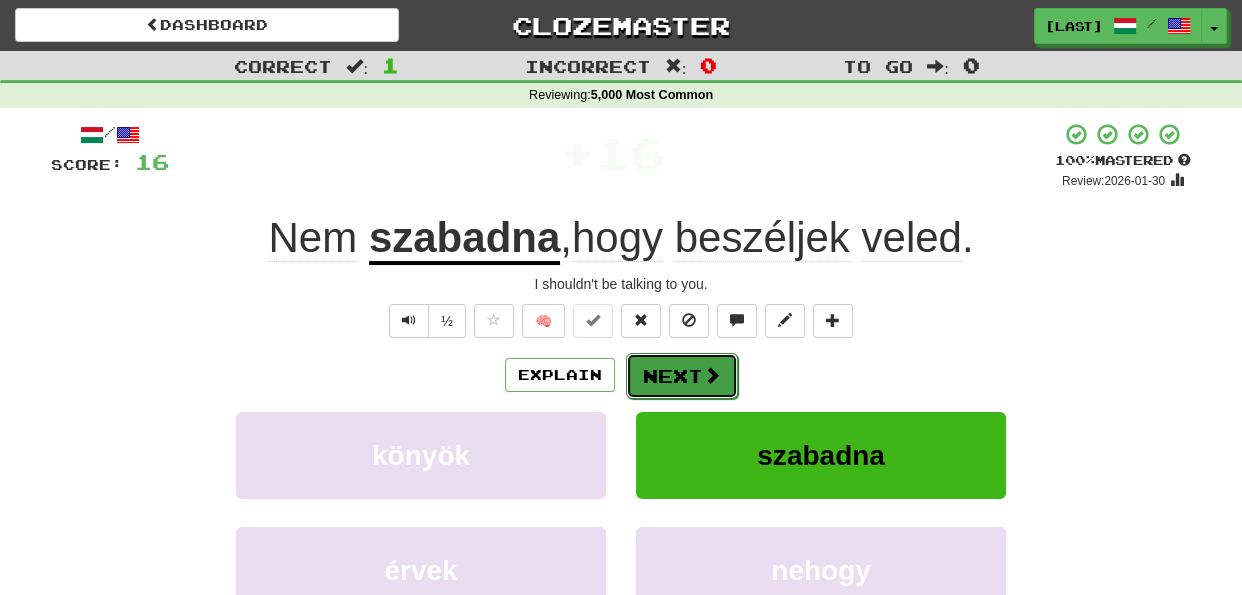 click on "Next" at bounding box center (682, 376) 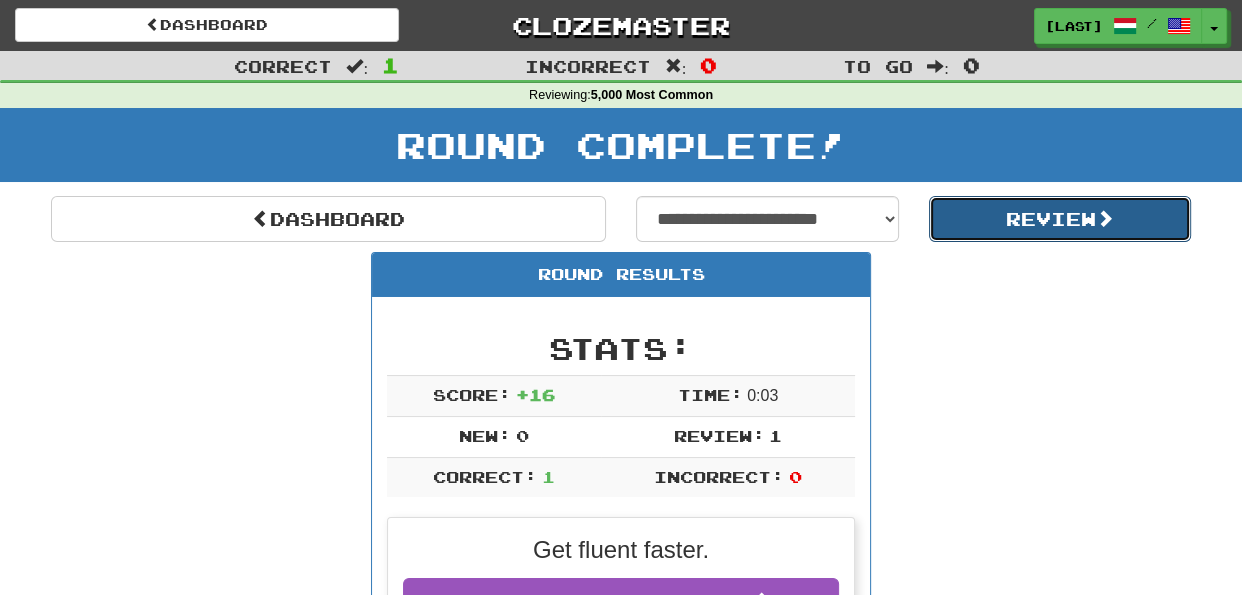 click on "Review" at bounding box center [1060, 219] 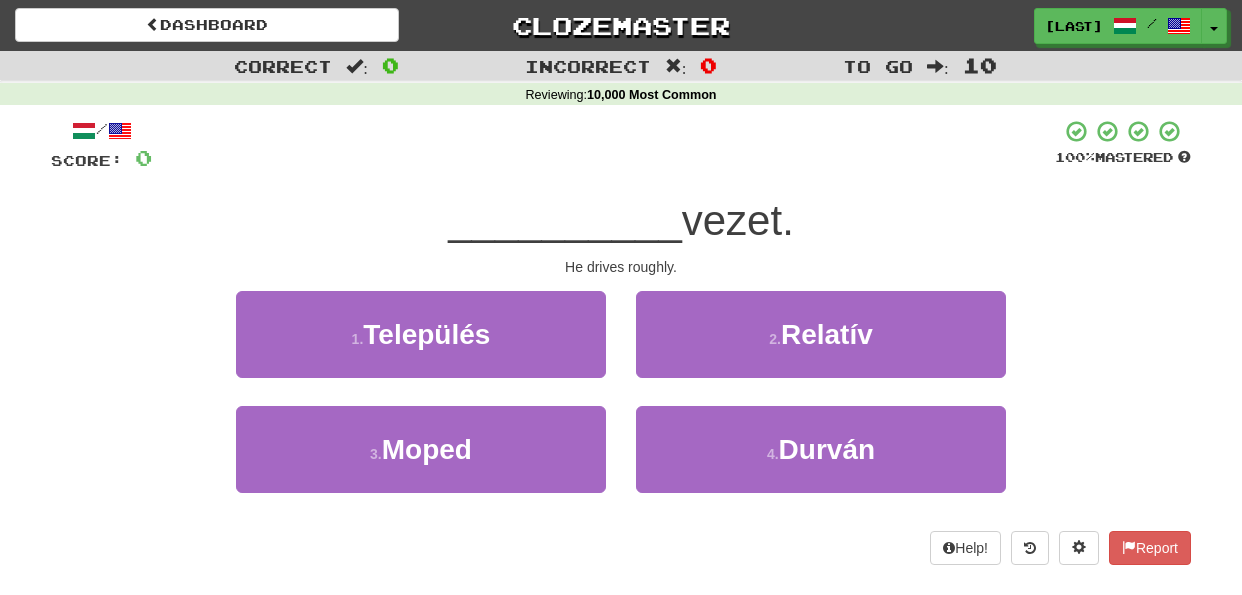 scroll, scrollTop: 0, scrollLeft: 0, axis: both 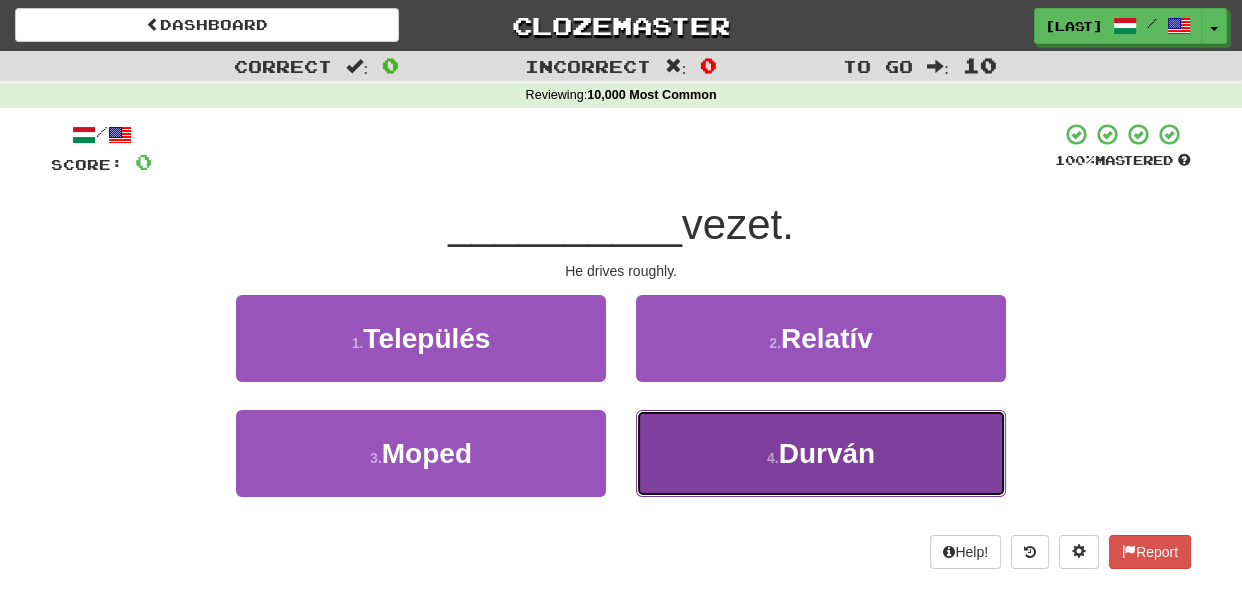click on "4 .  Durván" at bounding box center (821, 453) 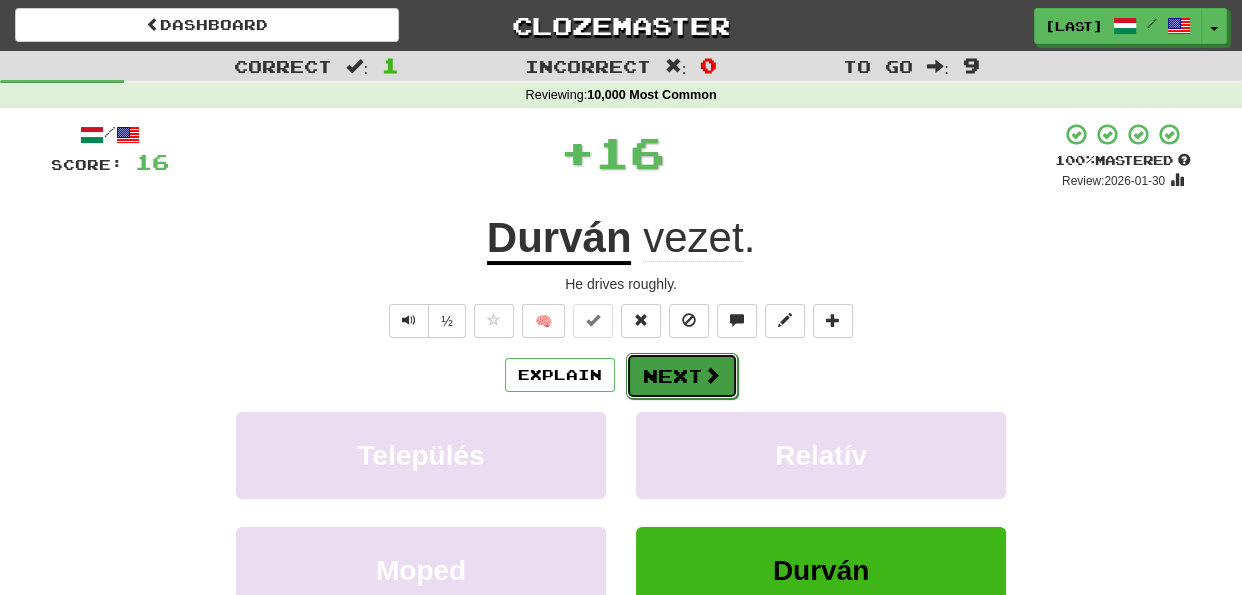 click on "Next" at bounding box center (682, 376) 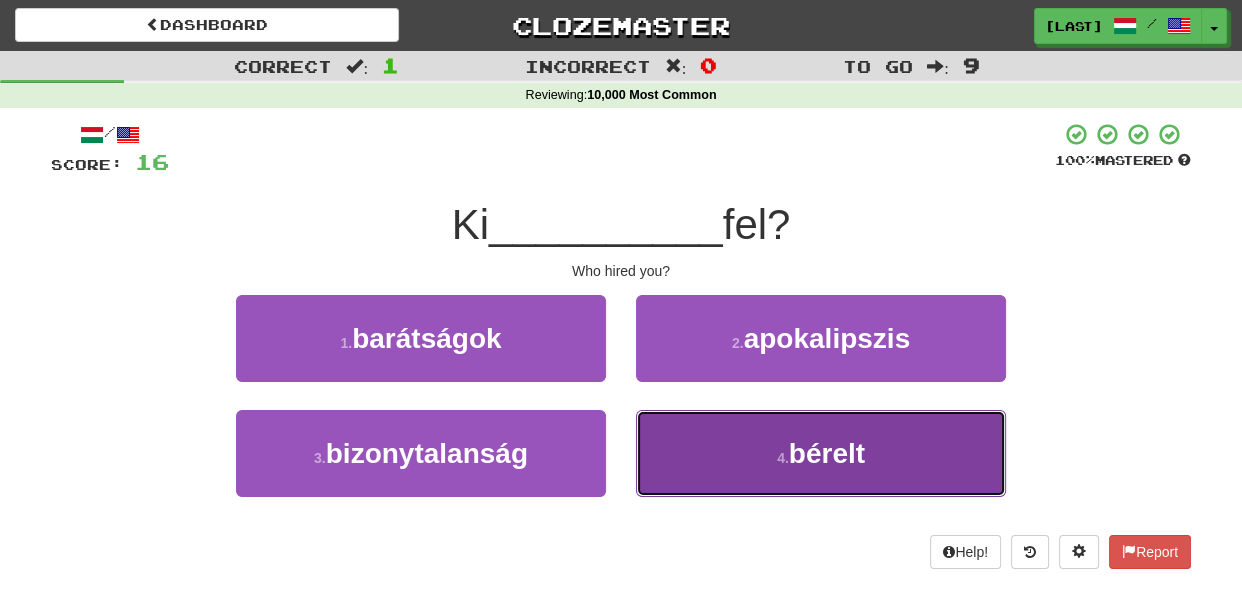click on "4 .  bérelt" at bounding box center [821, 453] 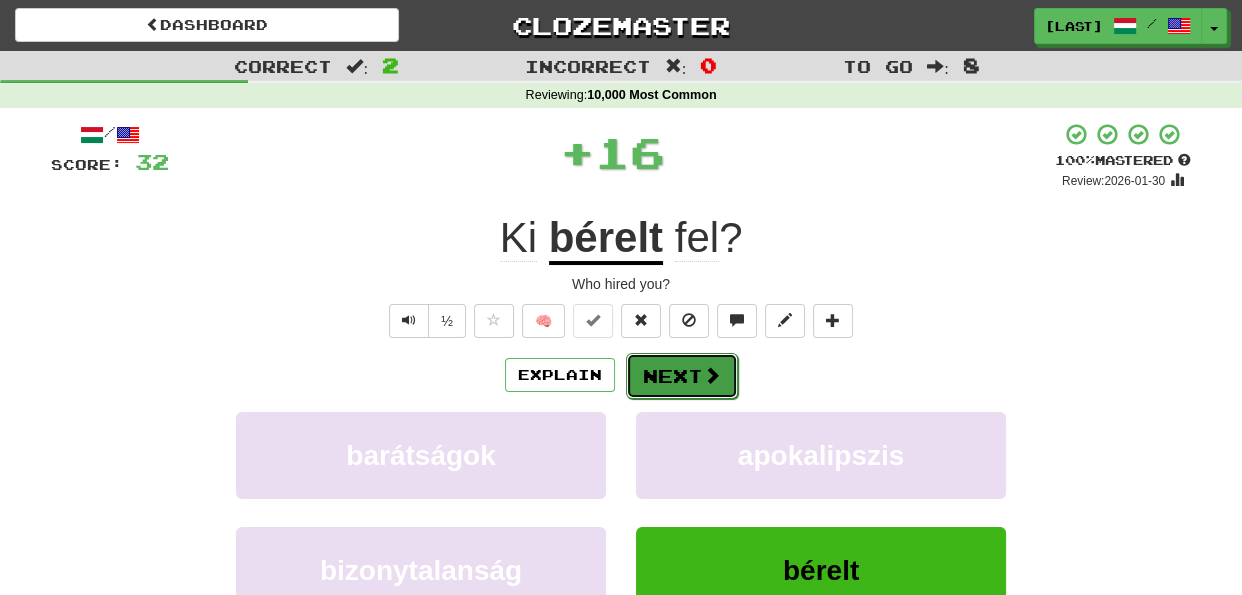 click on "Next" at bounding box center [682, 376] 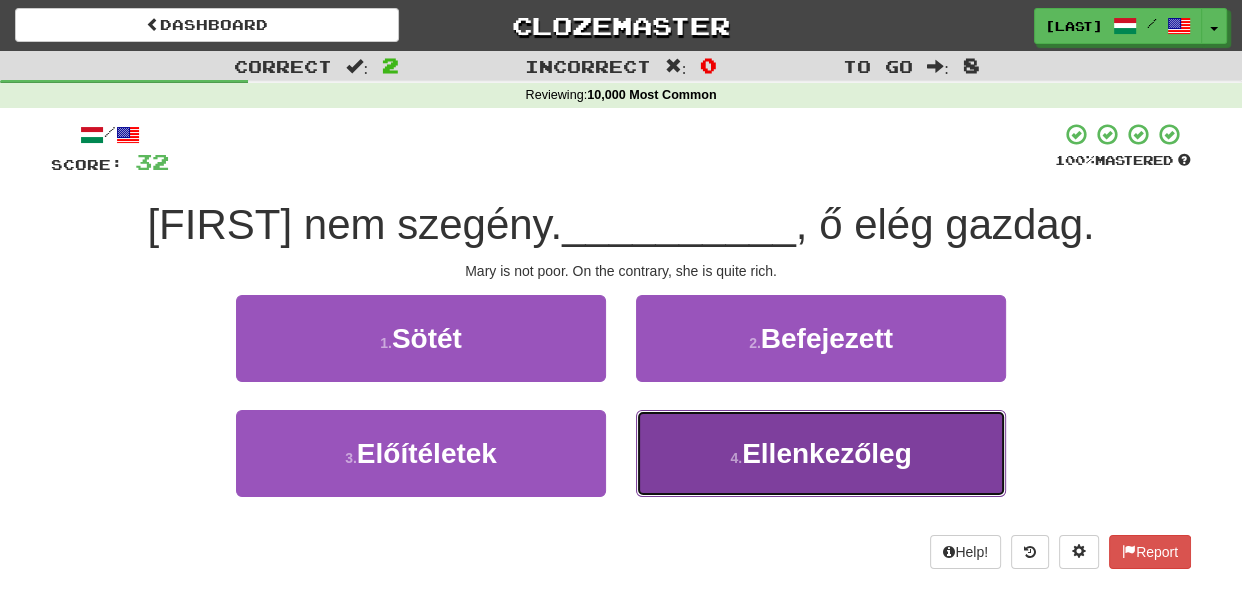 click on "4 .  Ellenkezőleg" at bounding box center (821, 453) 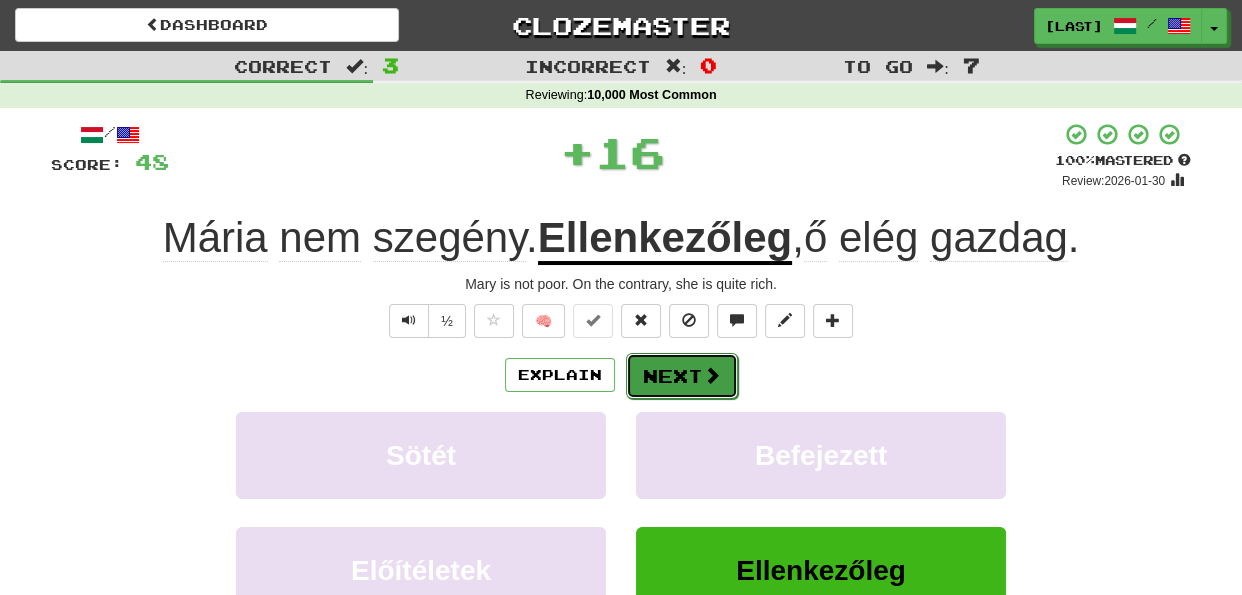 click on "Next" at bounding box center [682, 376] 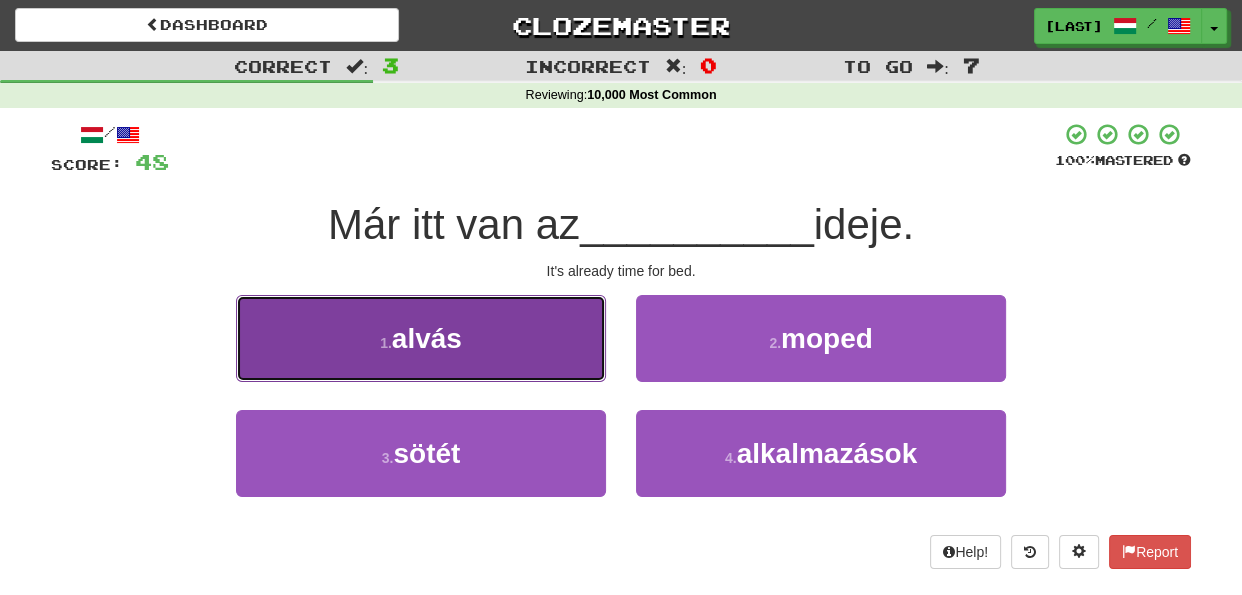 click on "1 .  alvás" at bounding box center [421, 338] 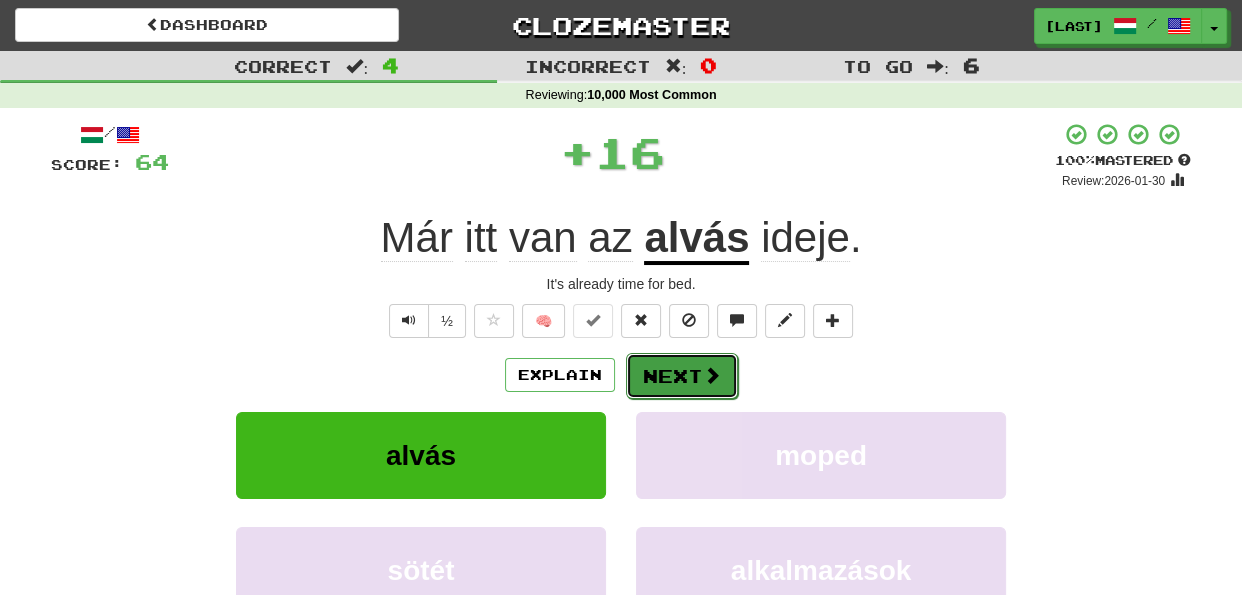 click on "Next" at bounding box center (682, 376) 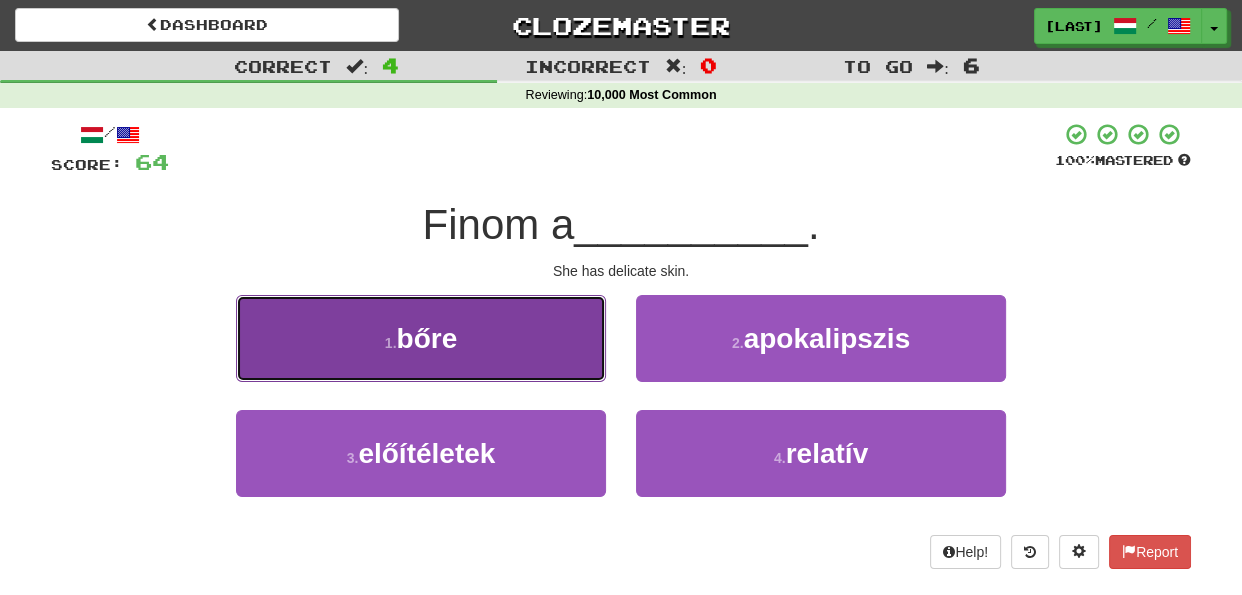 click on "1 .  bőre" at bounding box center [421, 338] 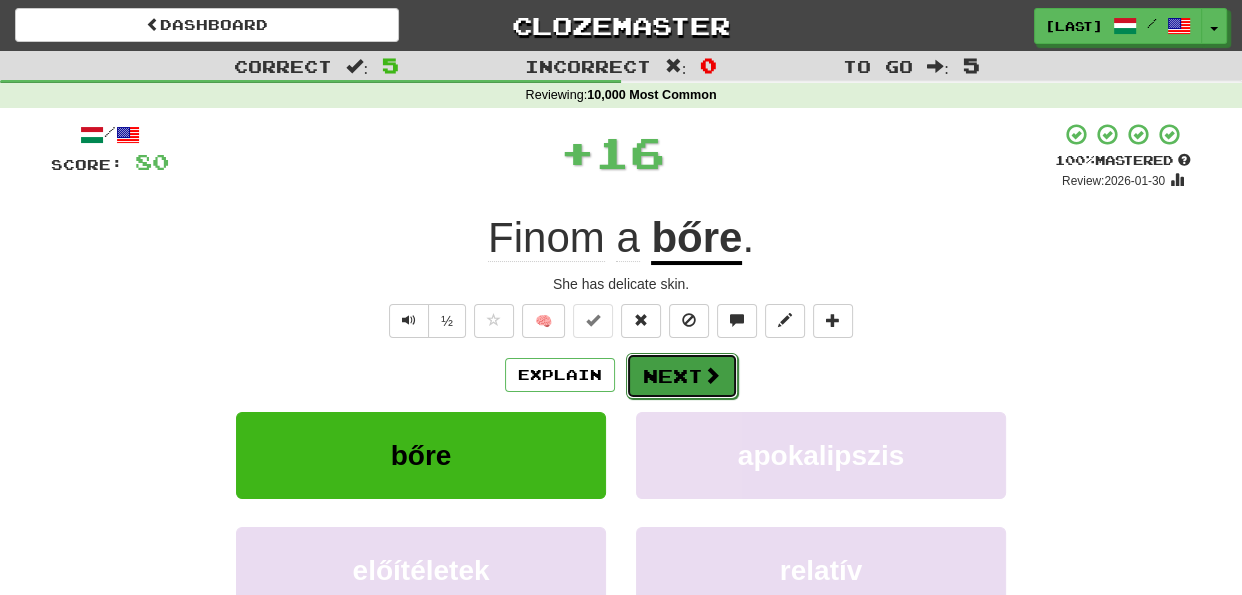 click on "Next" at bounding box center (682, 376) 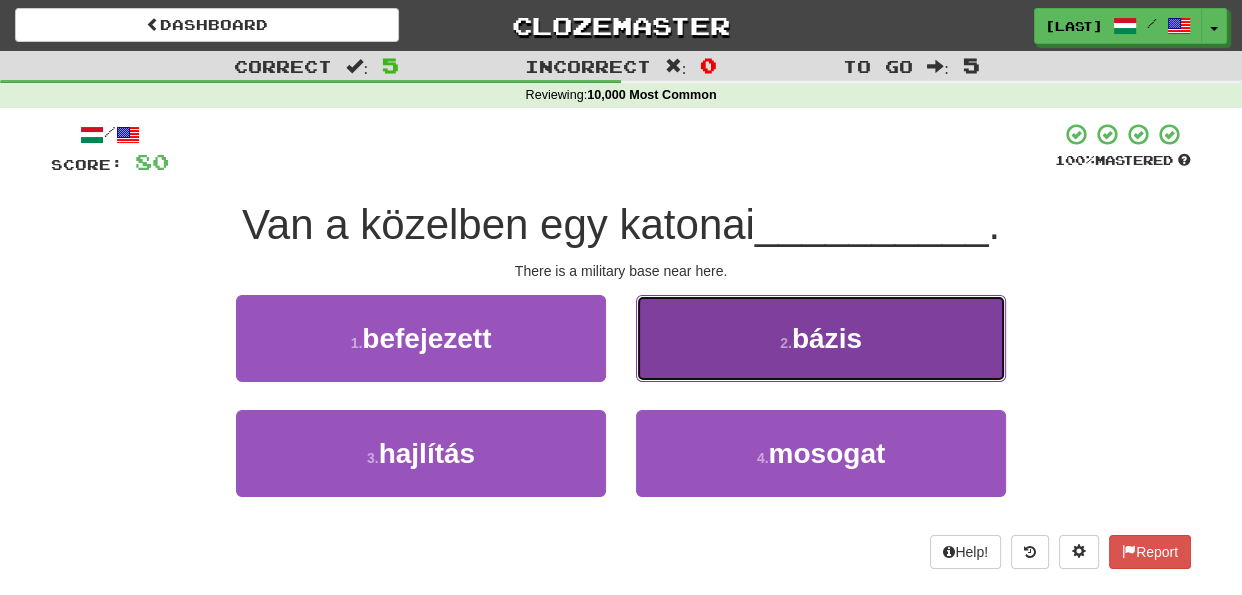 click on "2 .  bázis" at bounding box center (821, 338) 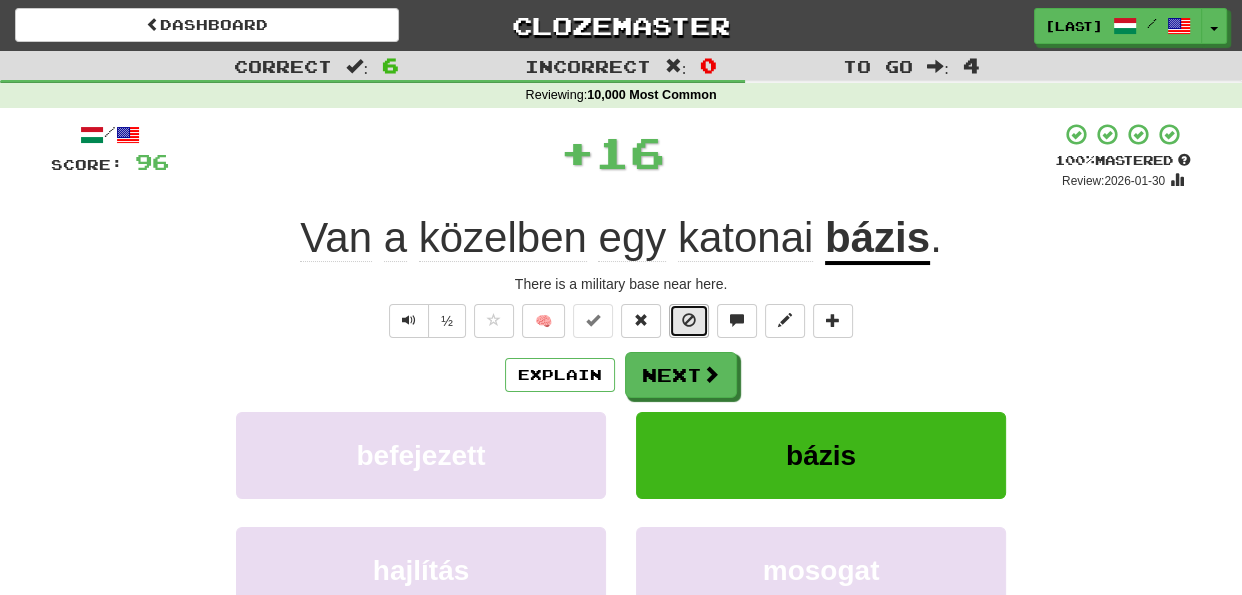 click at bounding box center (689, 320) 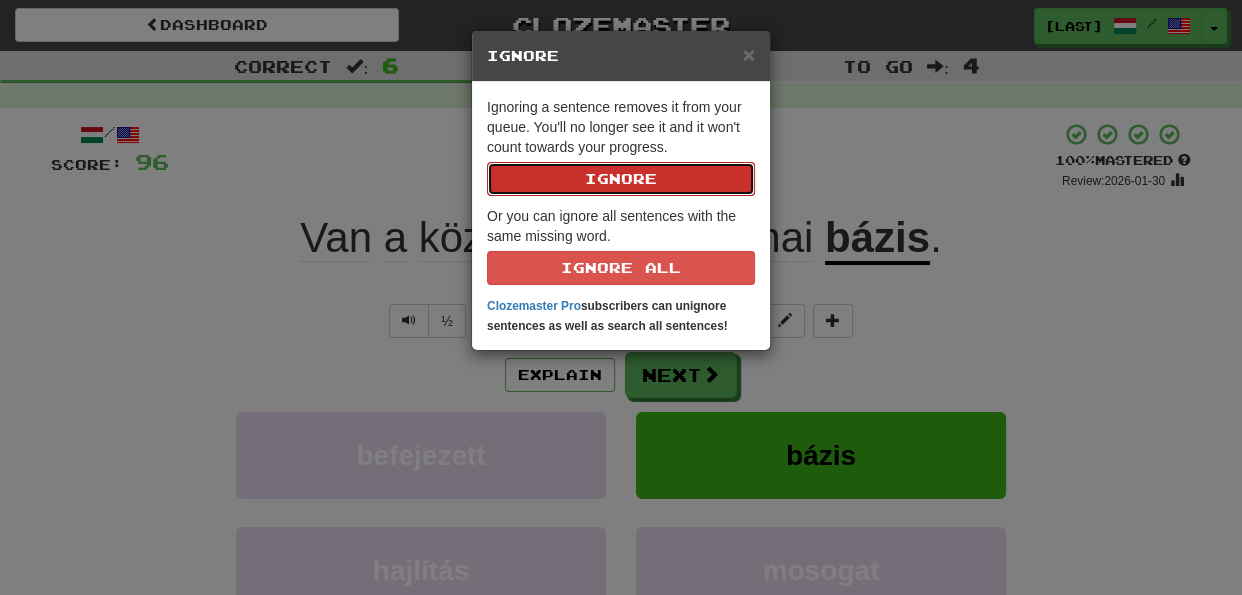 click on "Ignore" at bounding box center (621, 179) 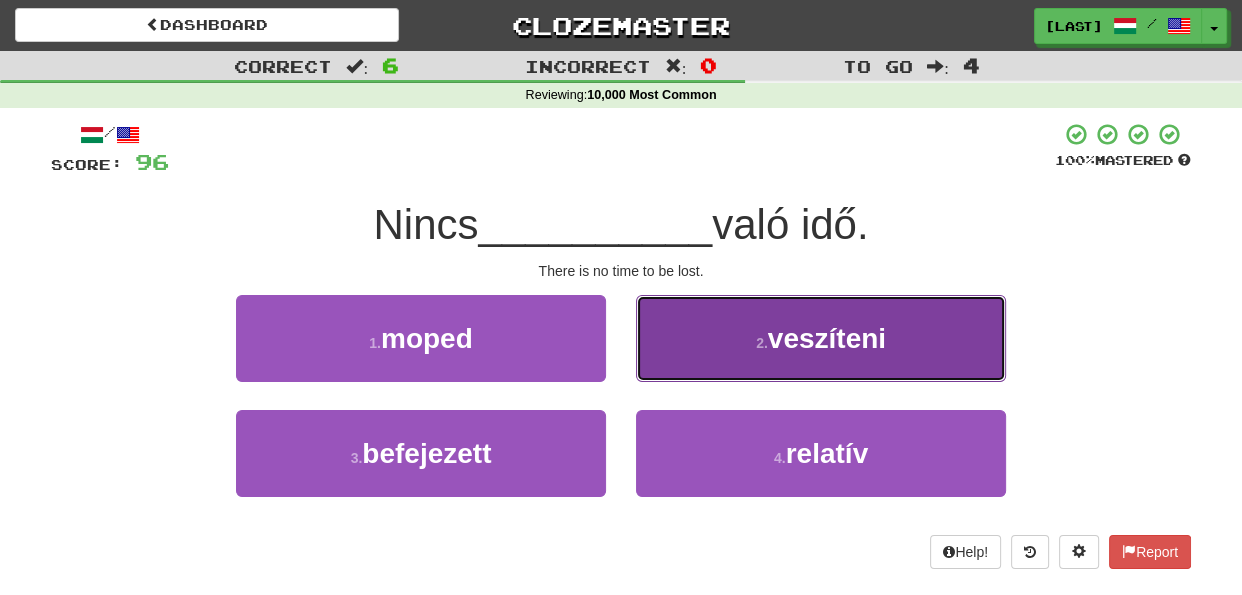 click on "2 .  veszíteni" at bounding box center [821, 338] 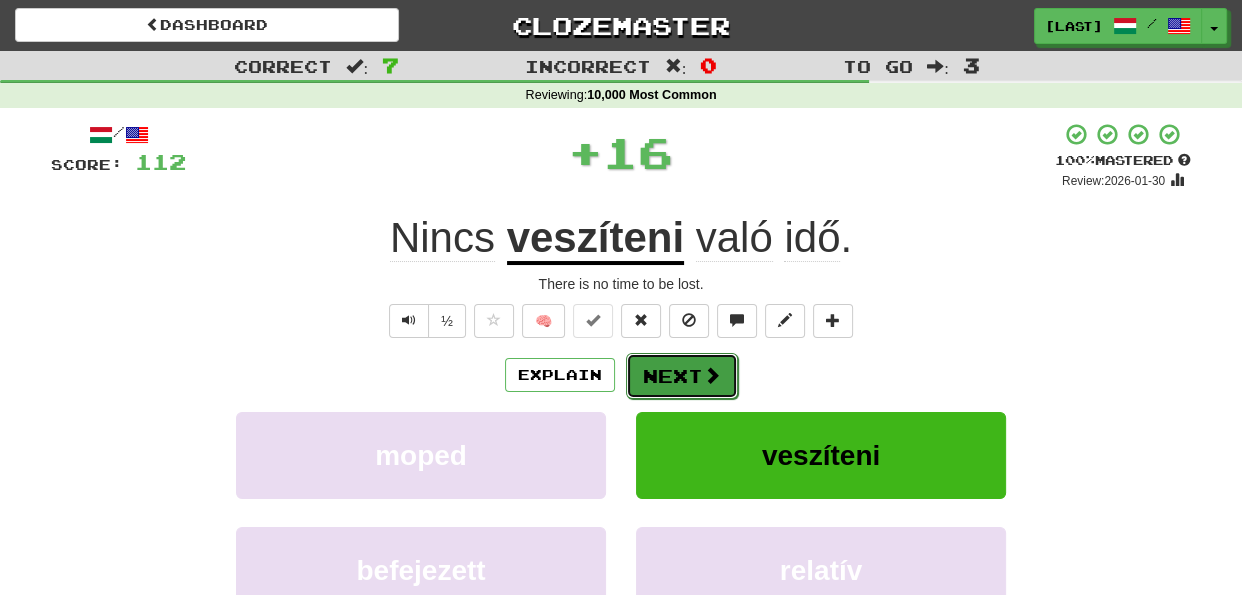 click on "Next" at bounding box center (682, 376) 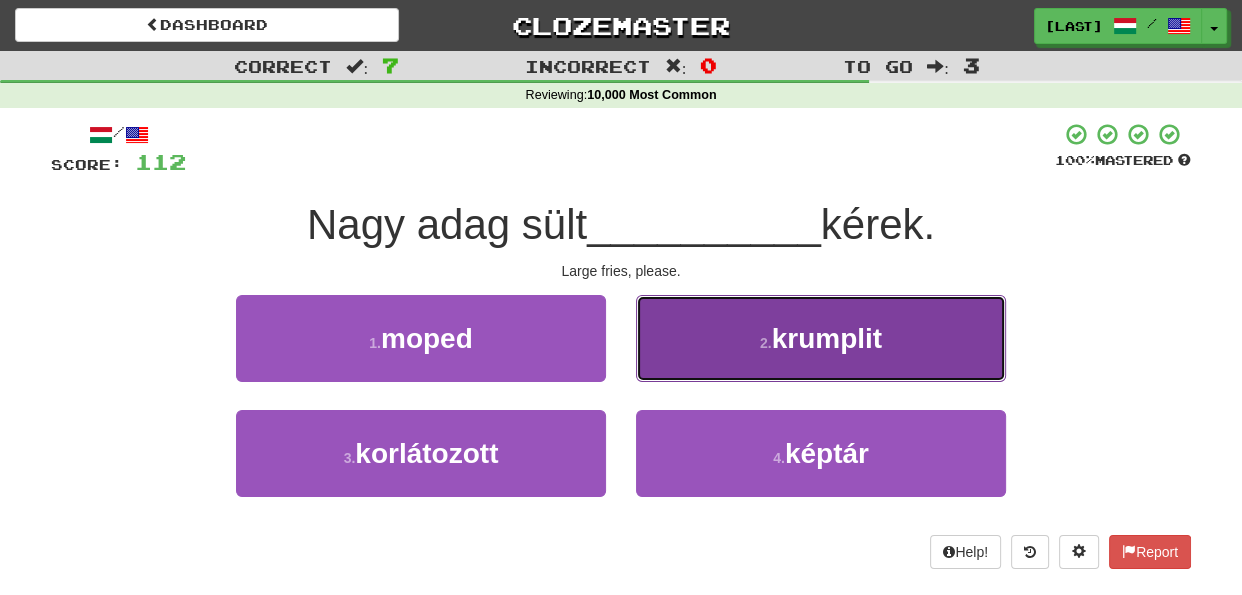 click on "2 .  krumplit" at bounding box center [821, 338] 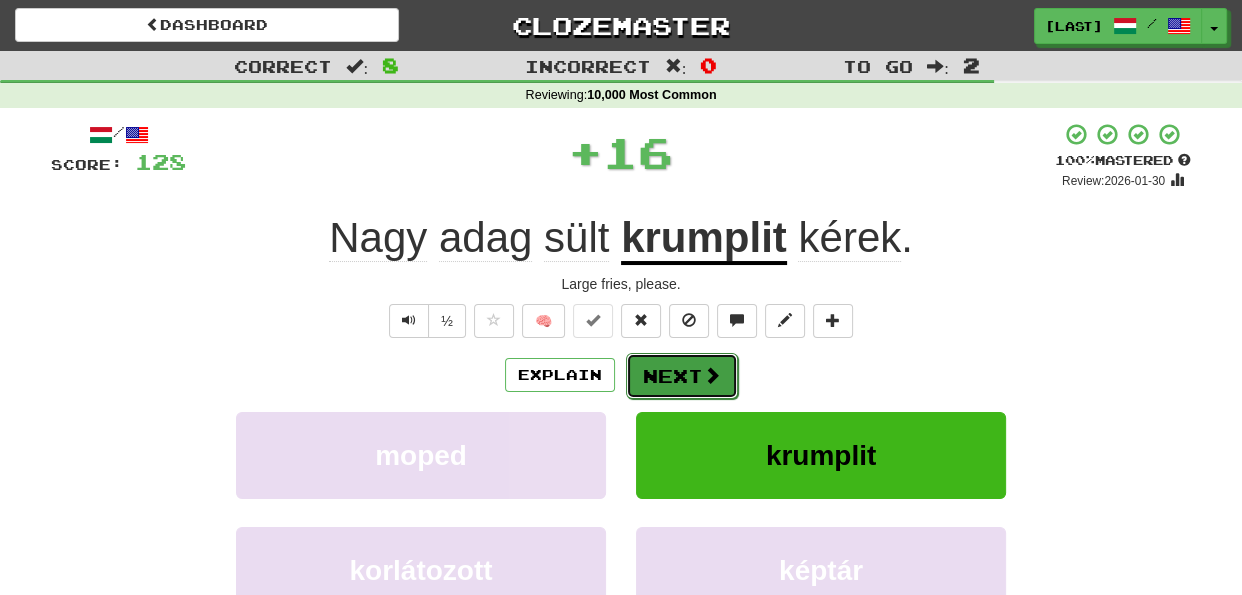 click on "Next" at bounding box center [682, 376] 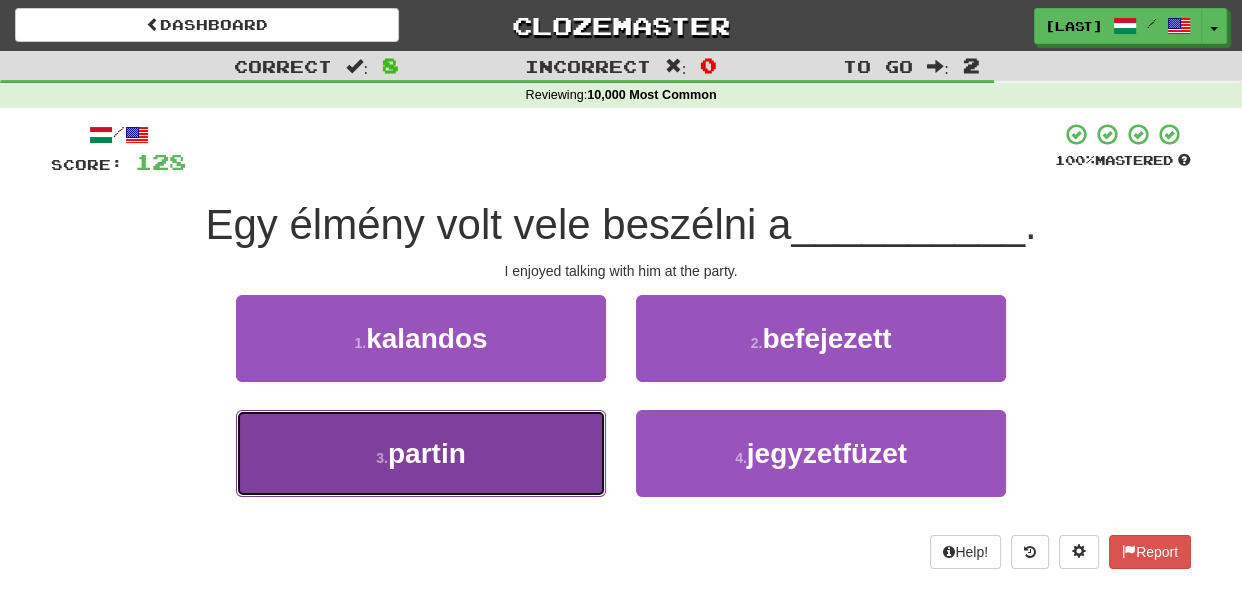 click on "3 .  partin" at bounding box center (421, 453) 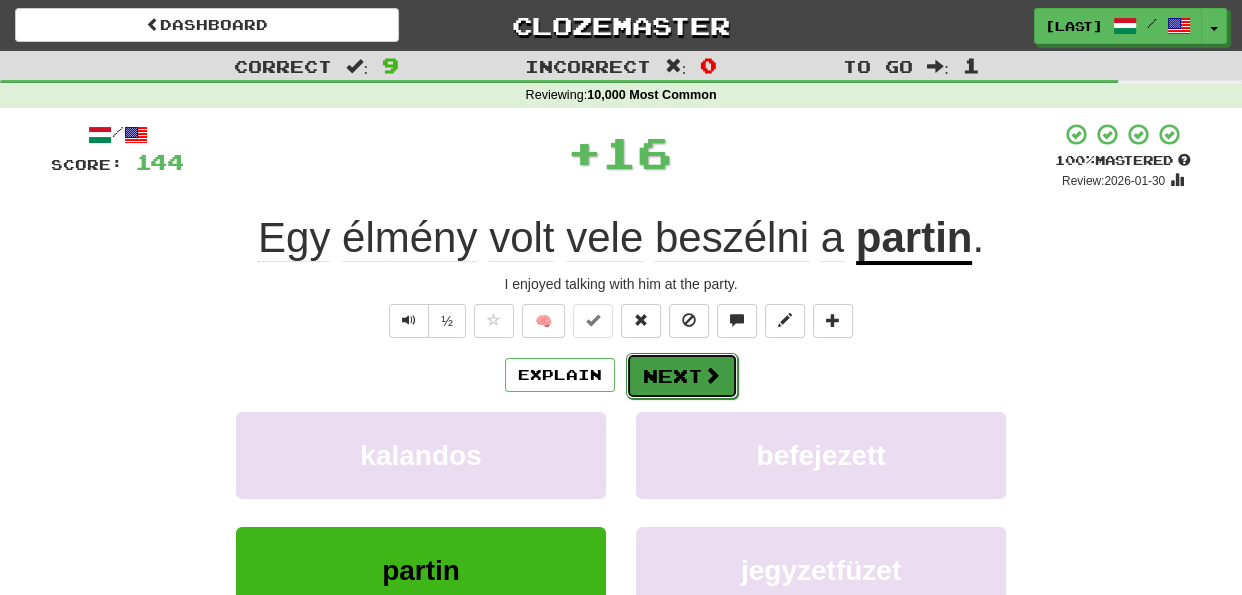 click on "Next" at bounding box center (682, 376) 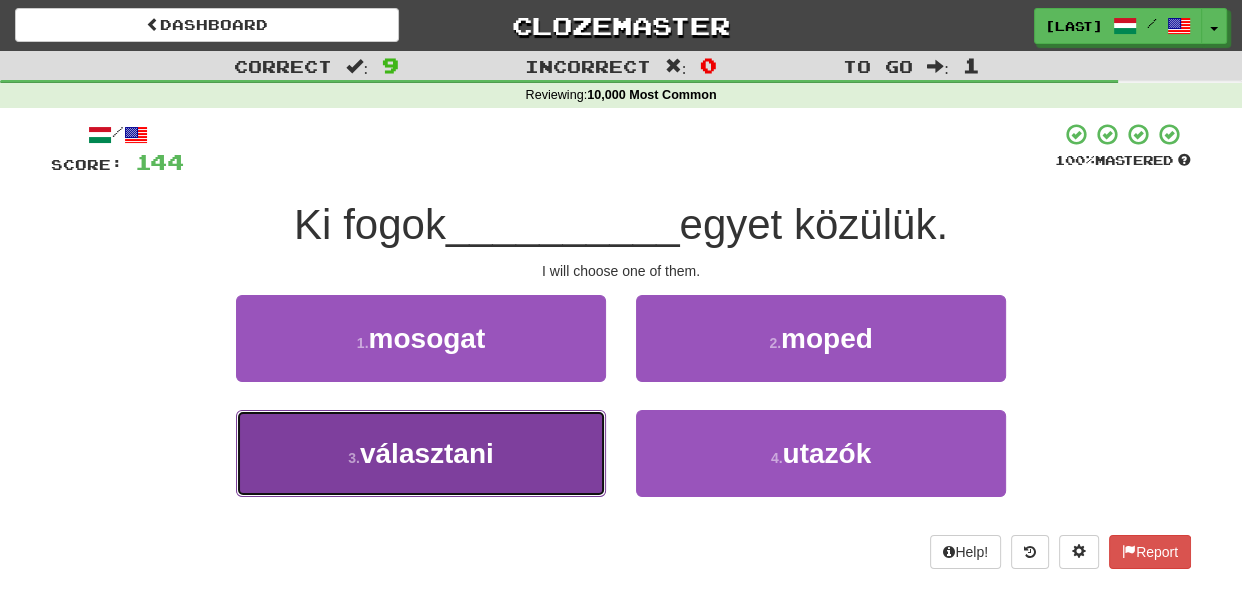 click on "3 .  választani" at bounding box center (421, 453) 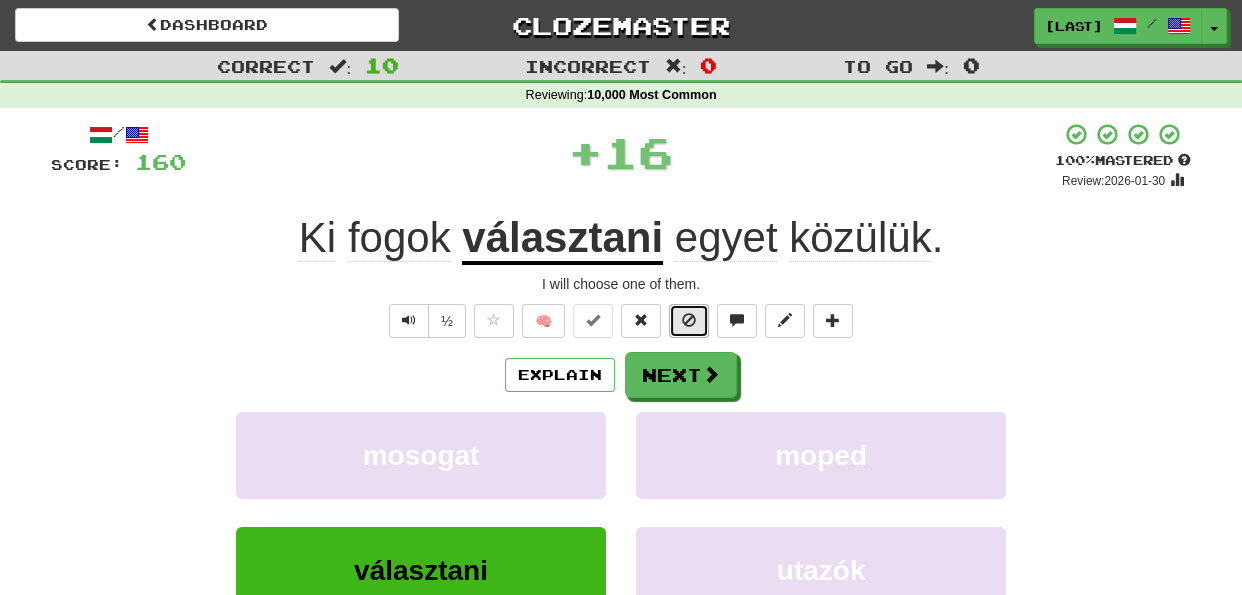 click at bounding box center [689, 320] 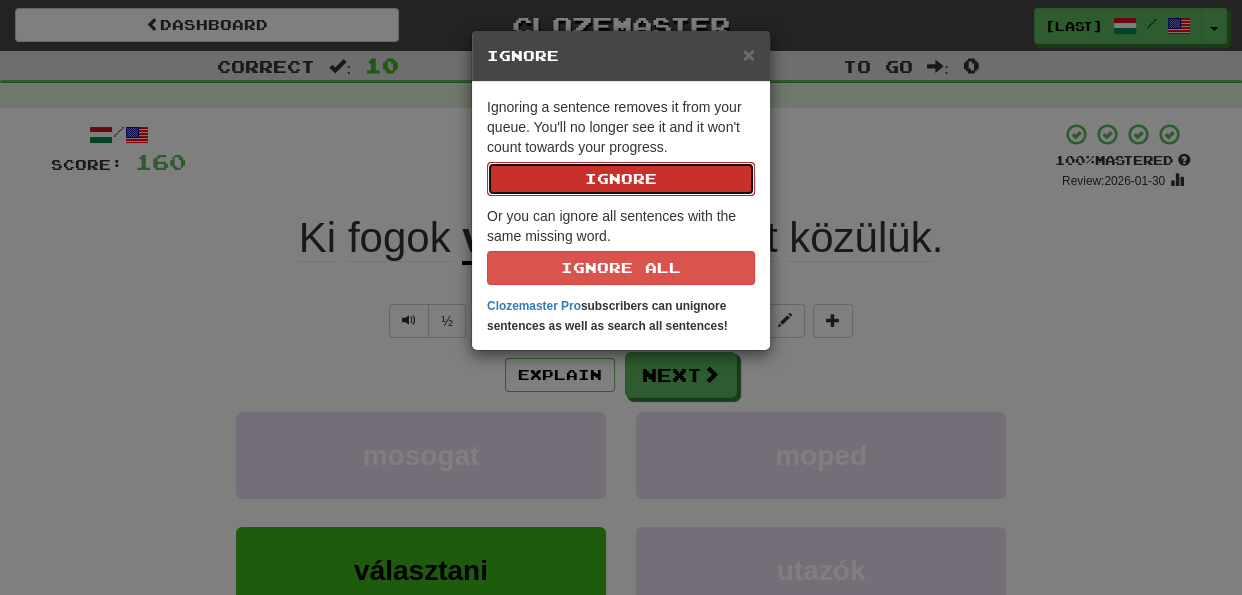 click on "Ignore" at bounding box center [621, 179] 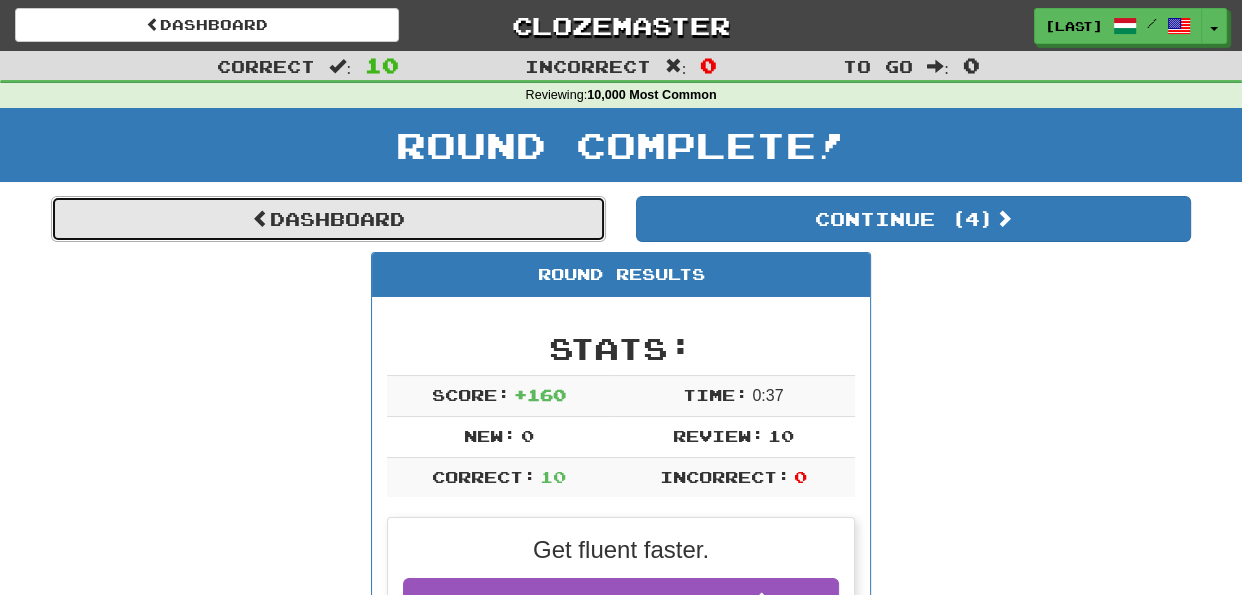 click on "Dashboard" at bounding box center [328, 219] 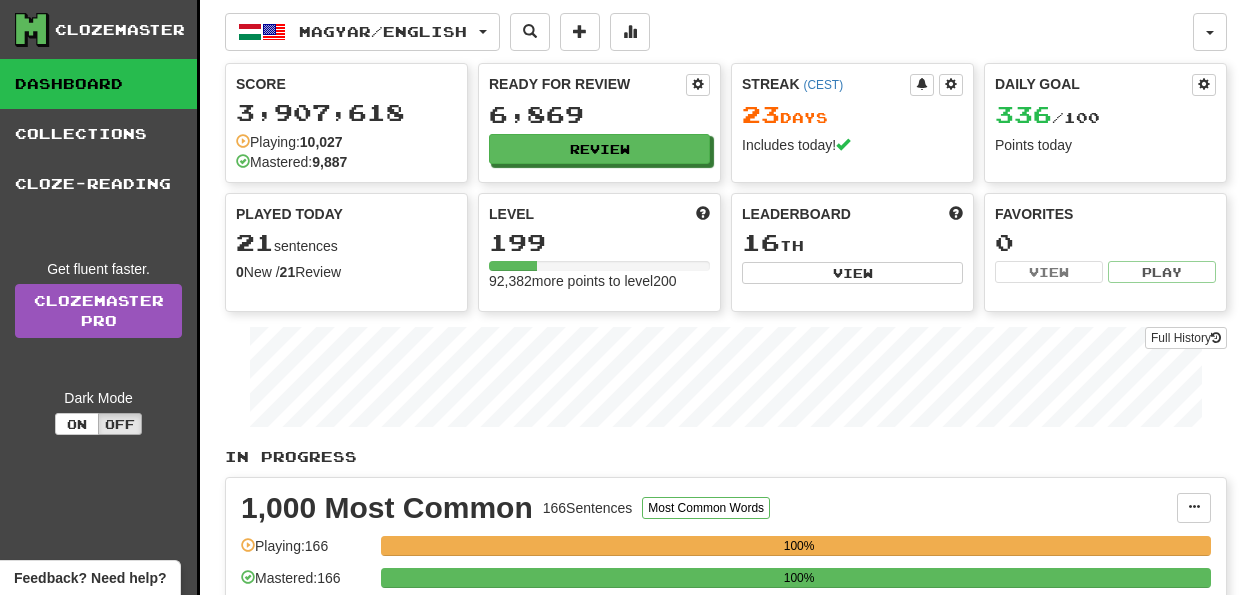 scroll, scrollTop: 0, scrollLeft: 0, axis: both 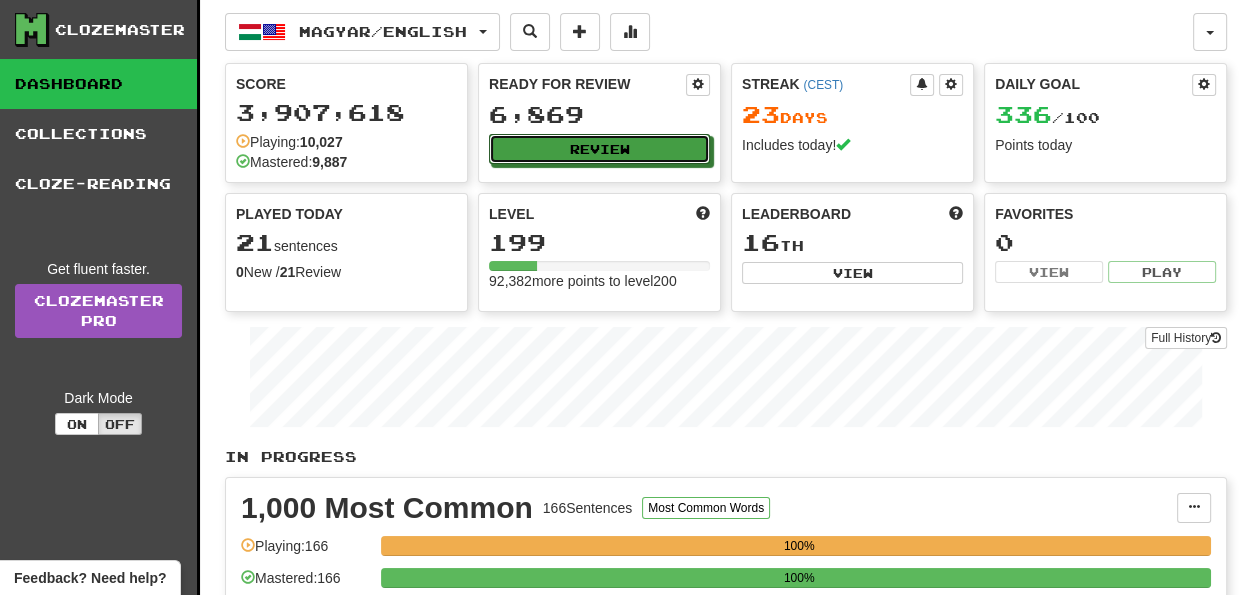 click on "Review" at bounding box center (599, 149) 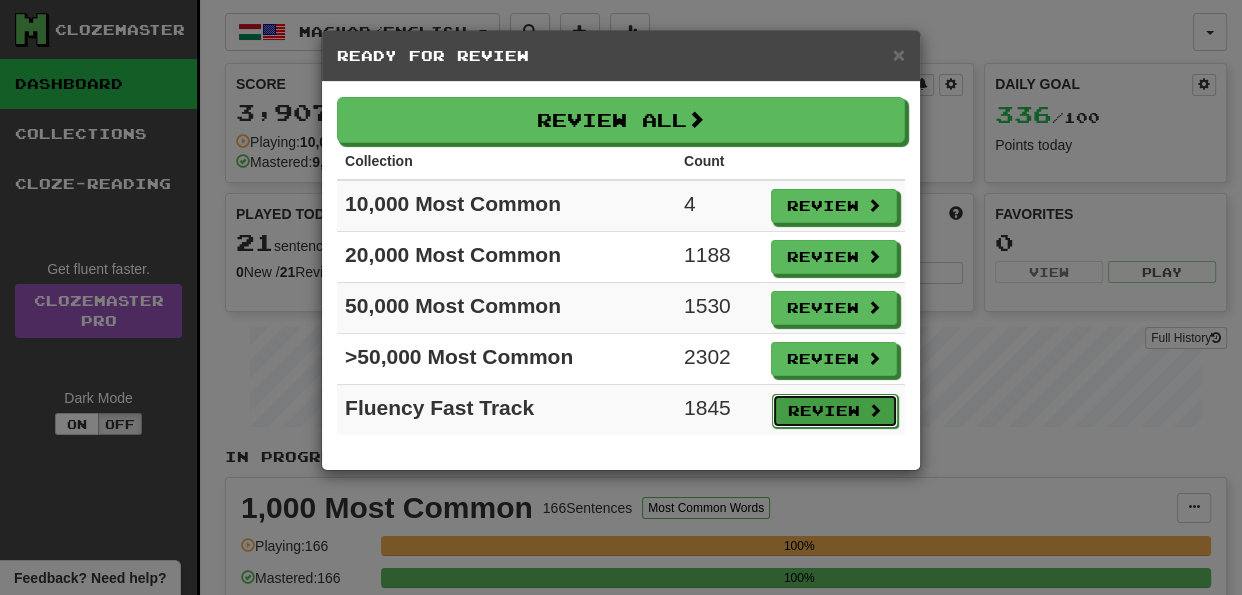click on "Review" at bounding box center (835, 411) 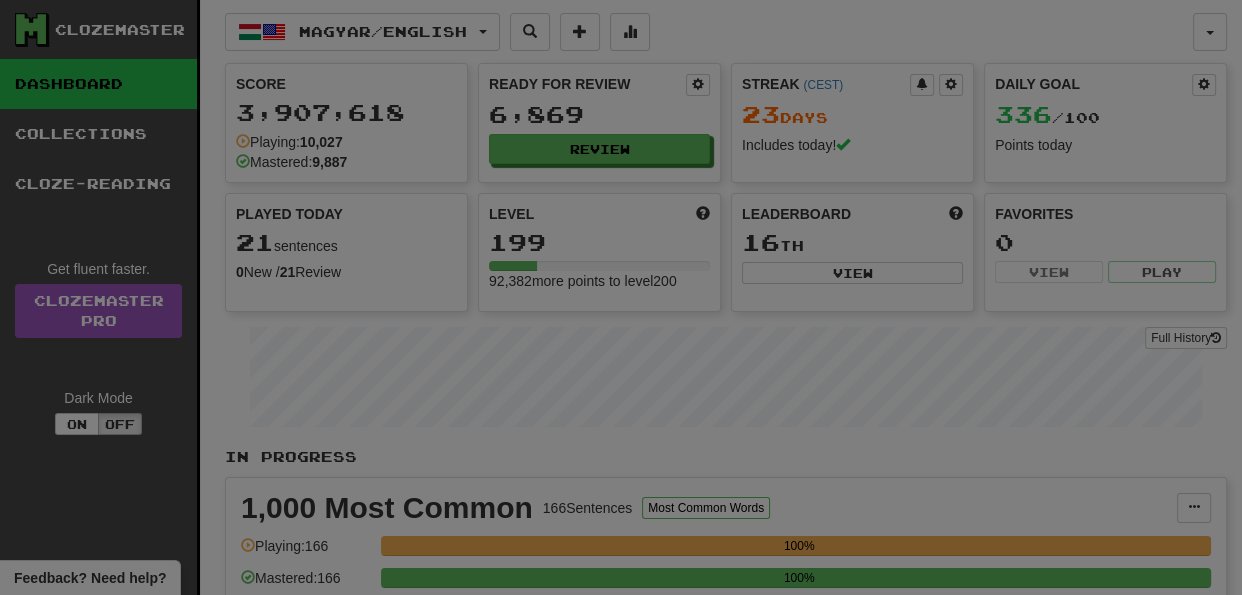select on "**" 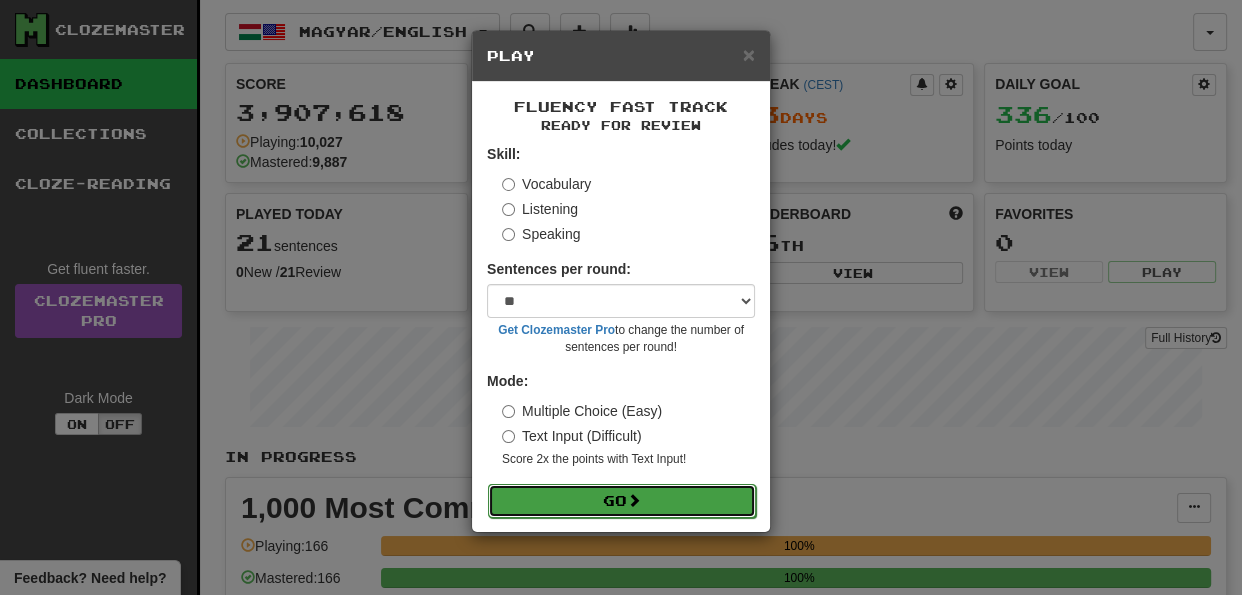 click on "Go" at bounding box center (622, 501) 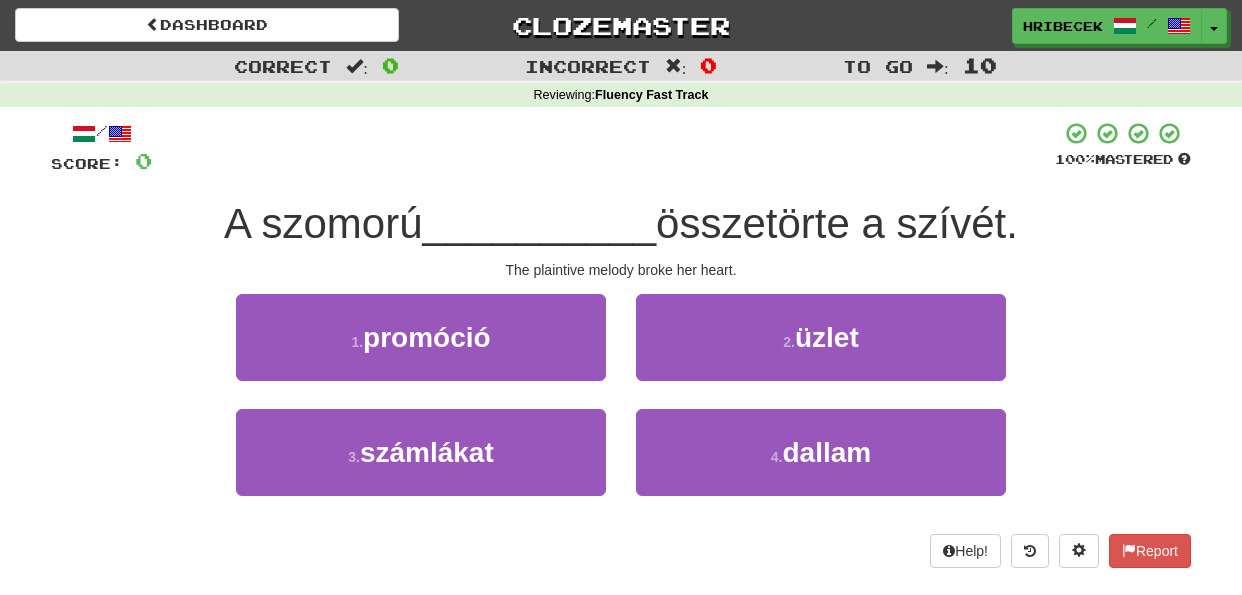 scroll, scrollTop: 0, scrollLeft: 0, axis: both 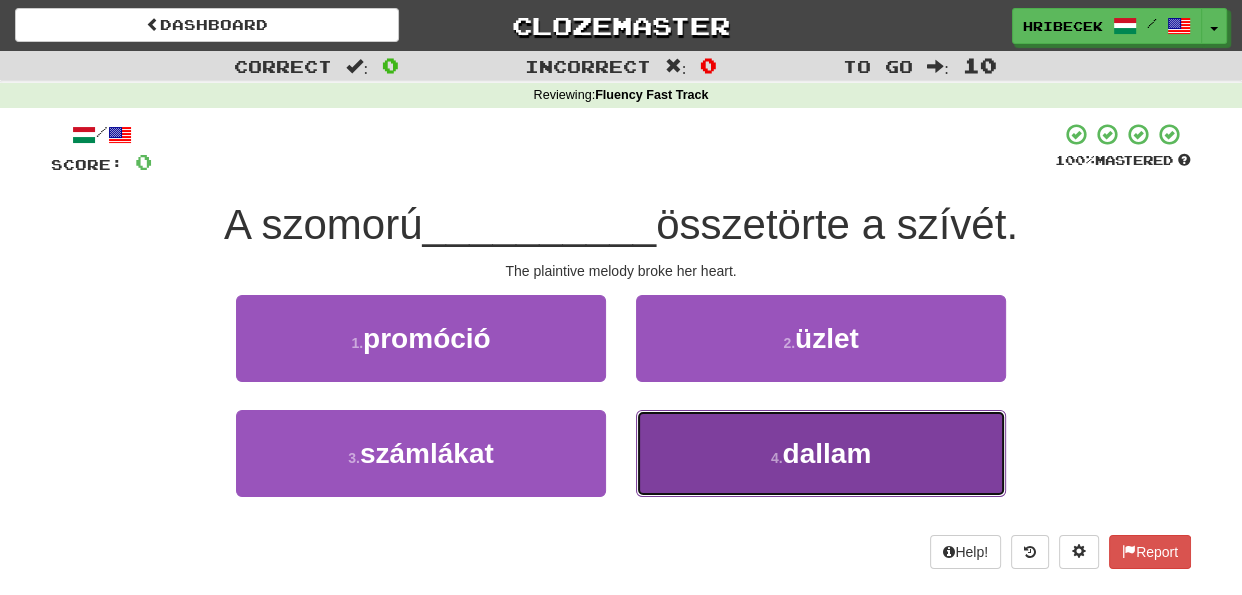 click on "4 . dallam" at bounding box center [821, 453] 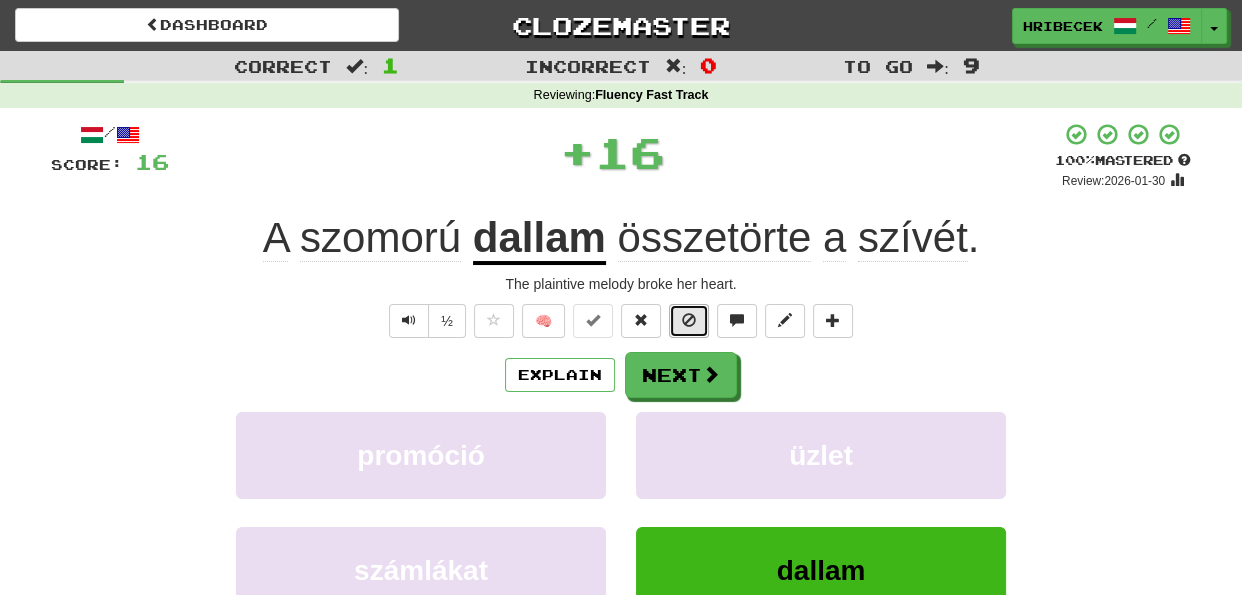 click at bounding box center (689, 321) 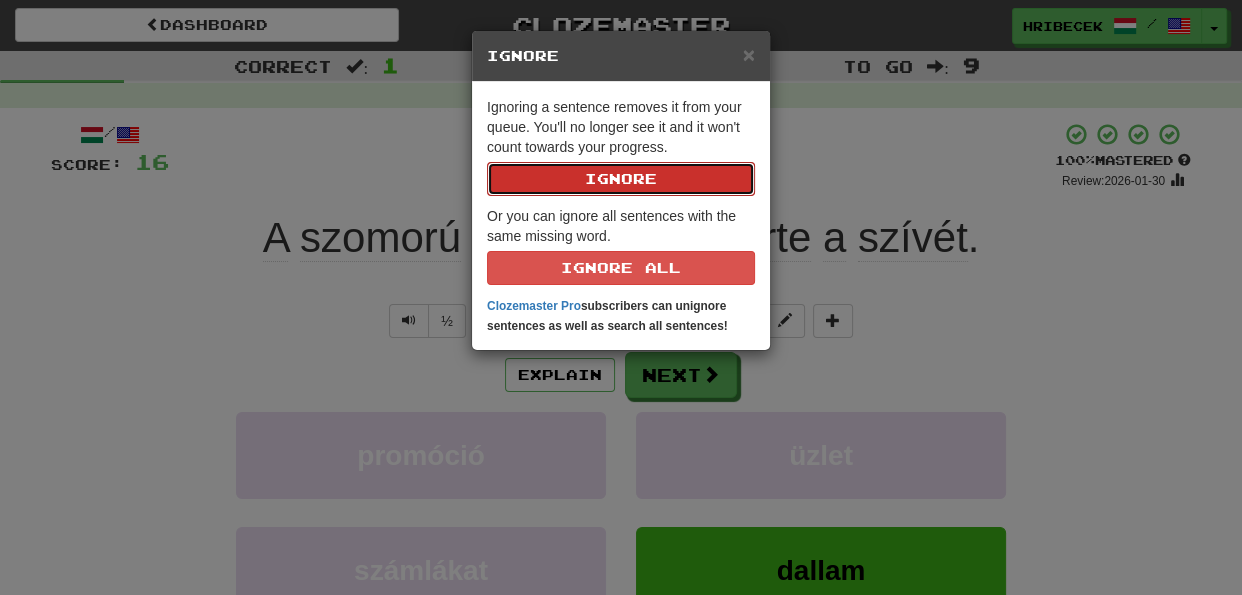click on "Ignore" at bounding box center (621, 179) 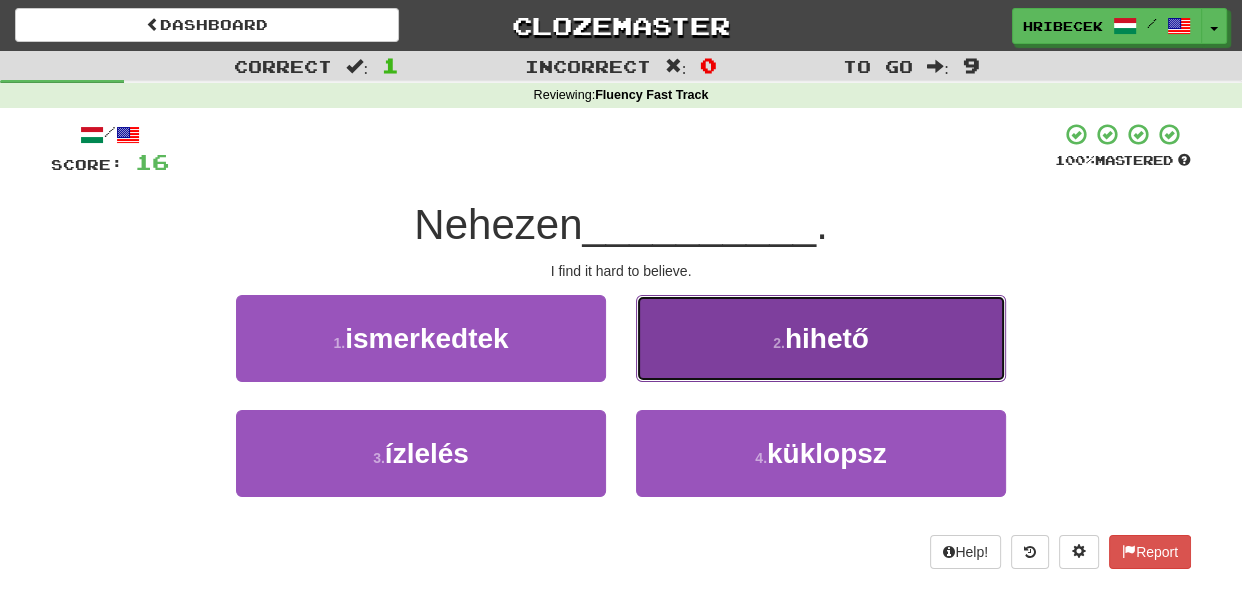 click on "2 .  hihető" at bounding box center [821, 338] 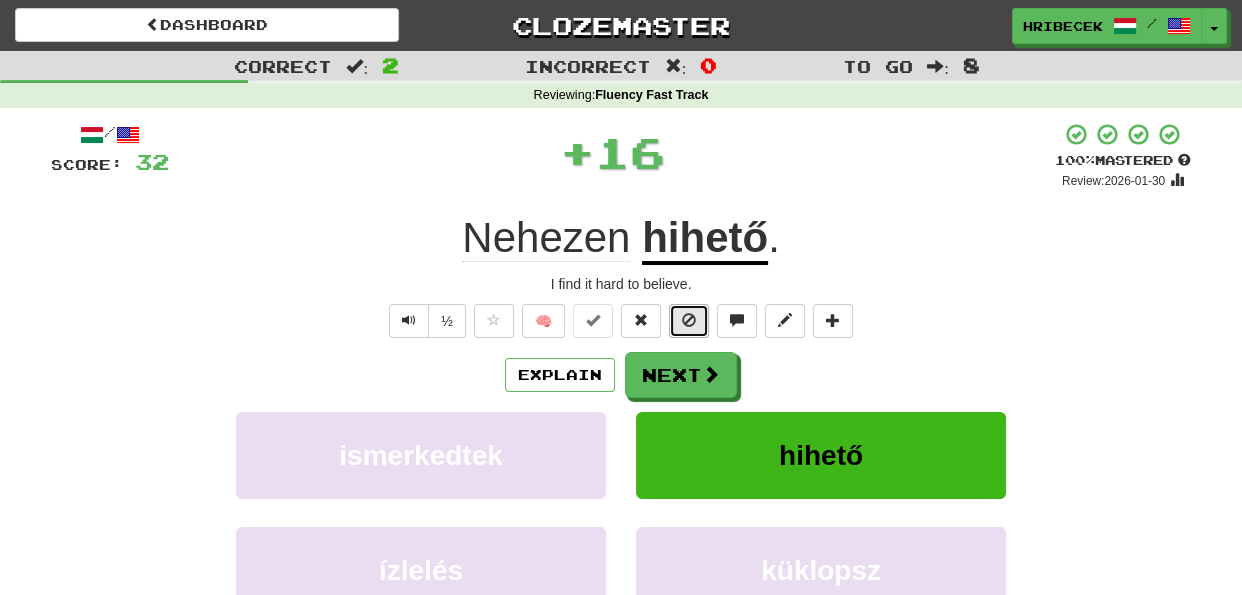 click at bounding box center (689, 321) 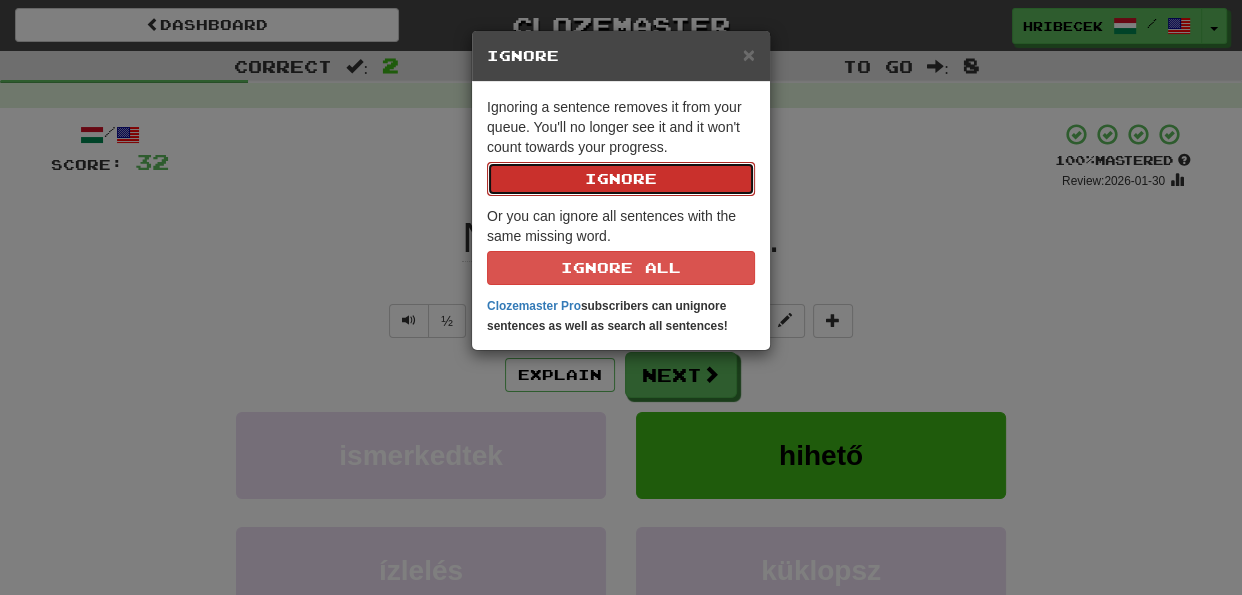 click on "Ignore" at bounding box center [621, 179] 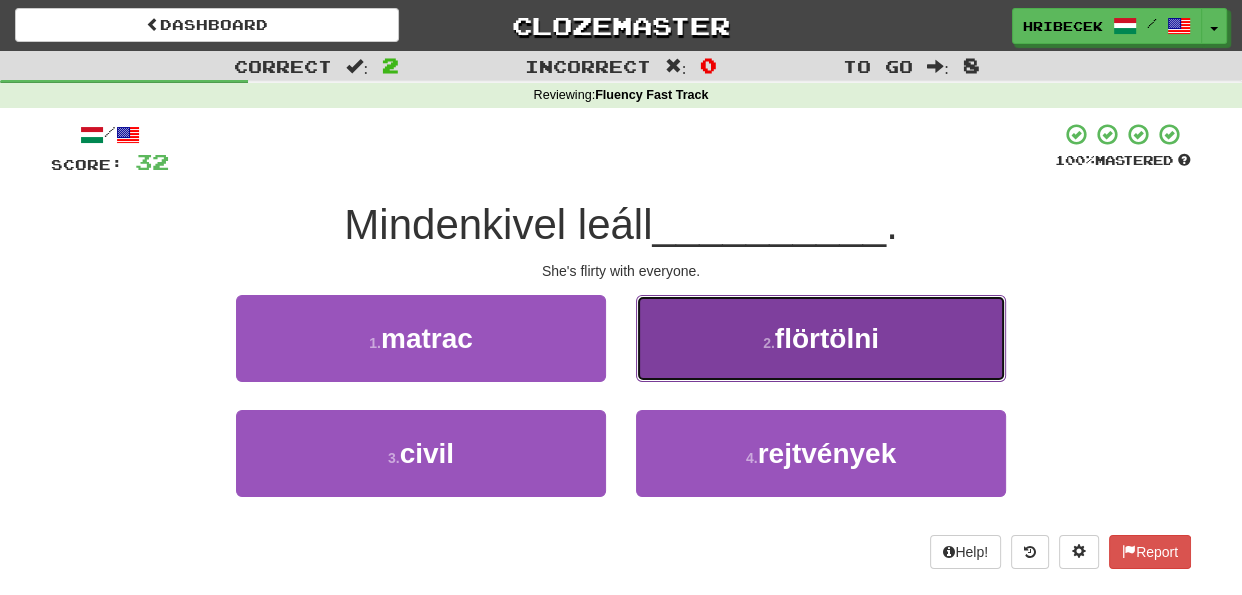 click on "2 .  flörtölni" at bounding box center [821, 338] 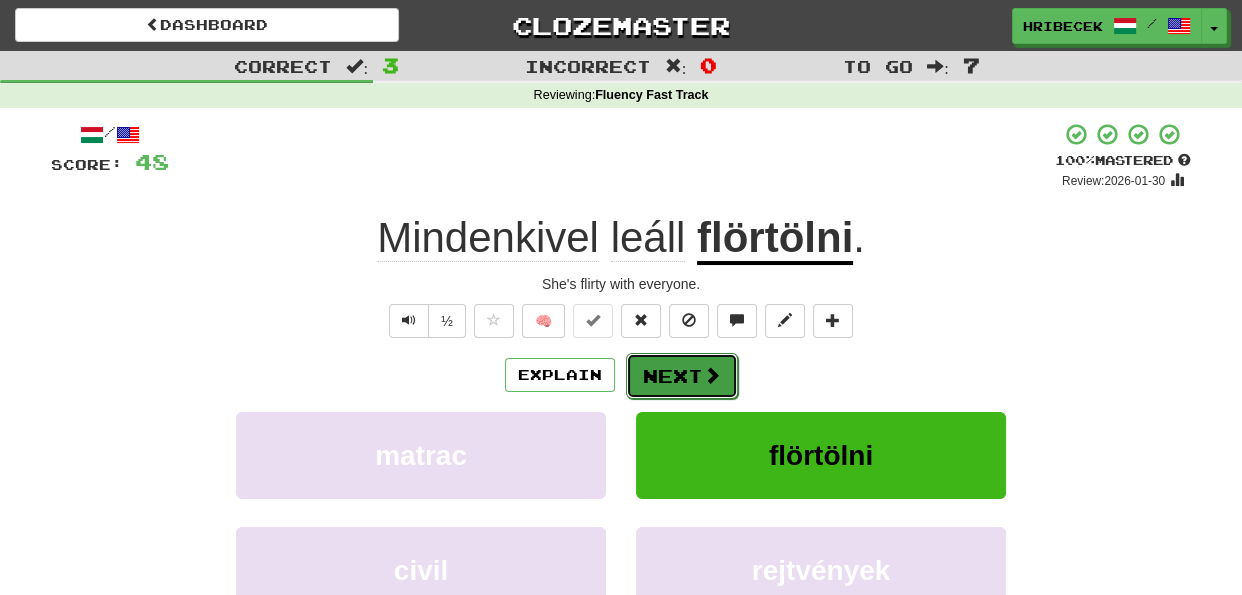 click on "Next" at bounding box center [682, 376] 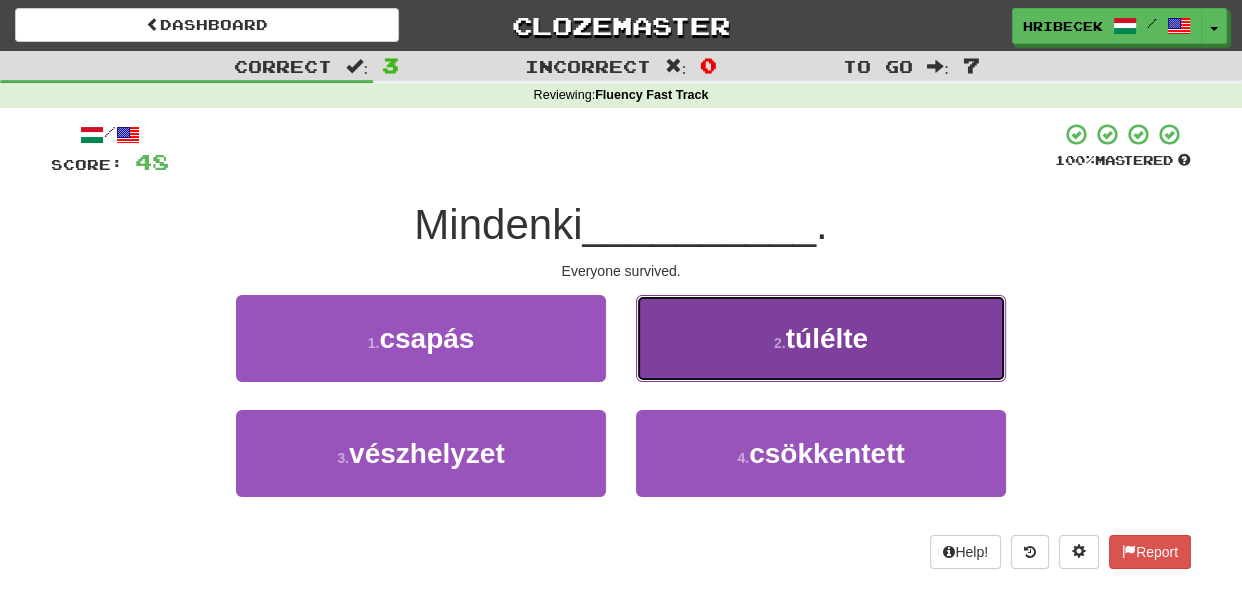 click on "2 .  túlélte" at bounding box center (821, 338) 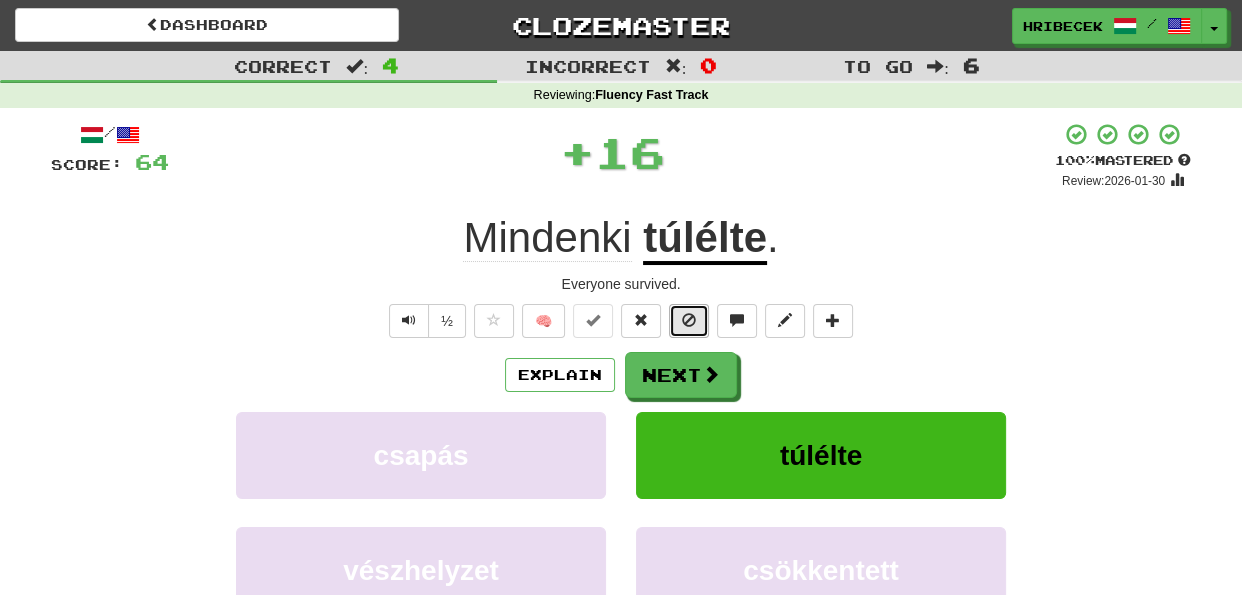 click at bounding box center [689, 321] 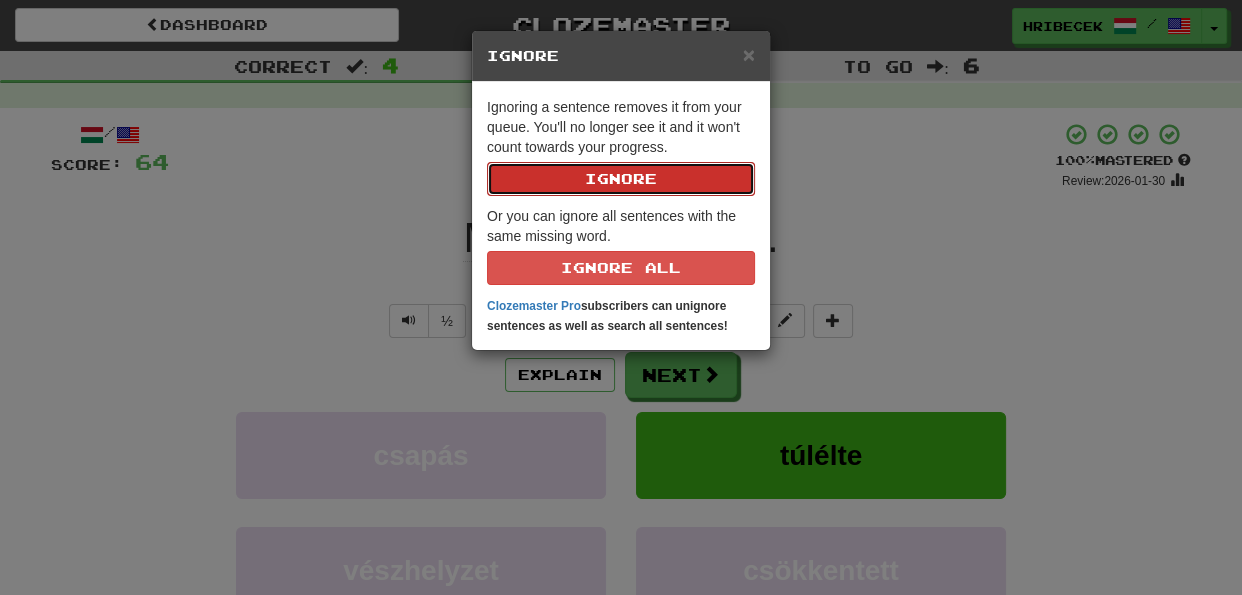 click on "Ignore" at bounding box center [621, 179] 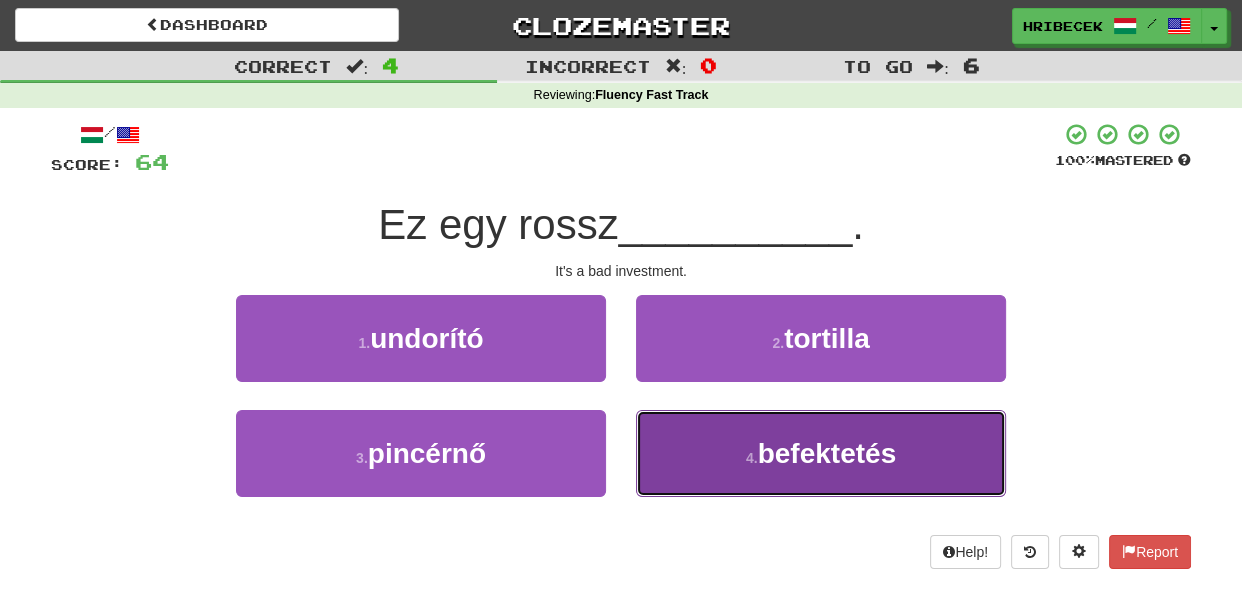 click on "4 .  befektetés" at bounding box center [821, 453] 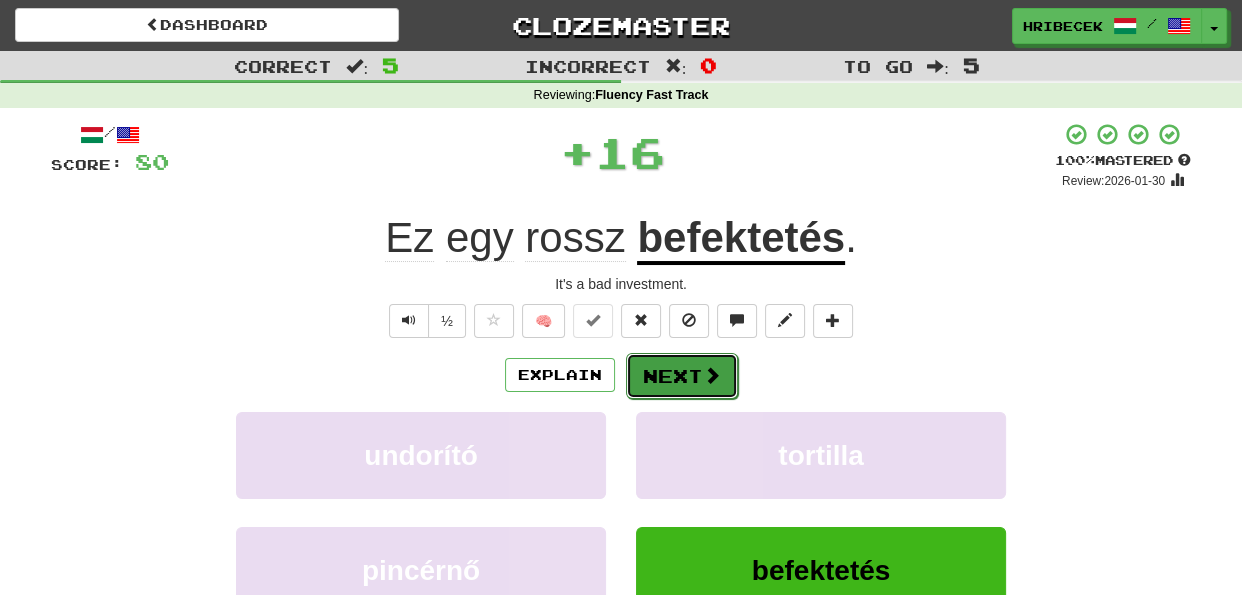click on "Next" at bounding box center [682, 376] 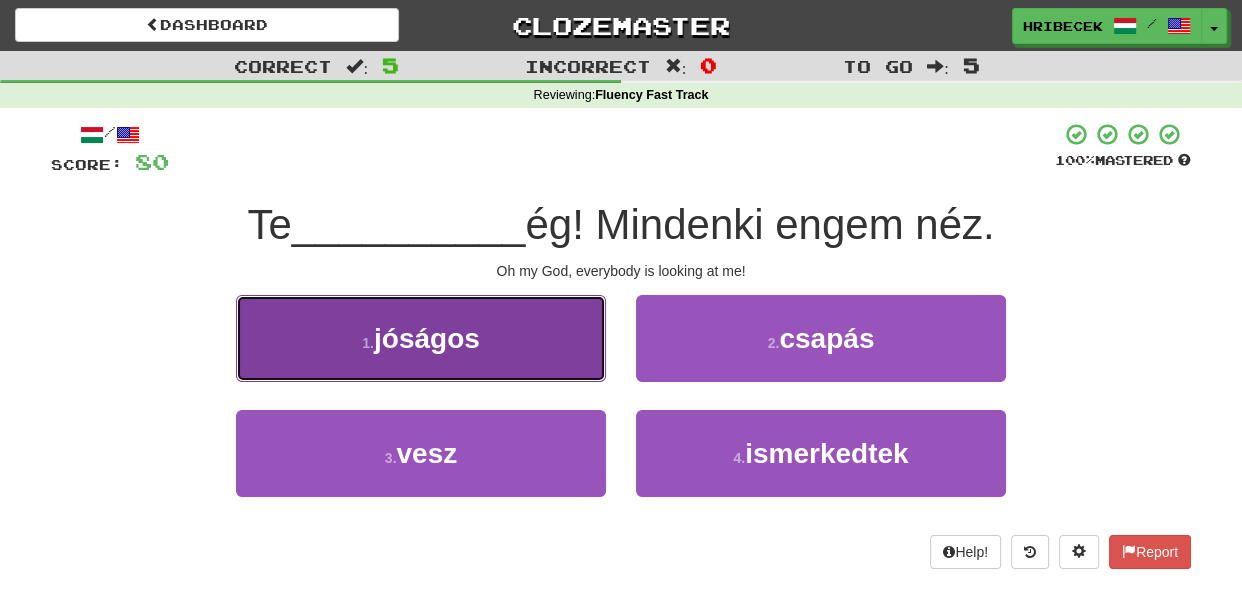 click on "1 .  jóságos" at bounding box center [421, 338] 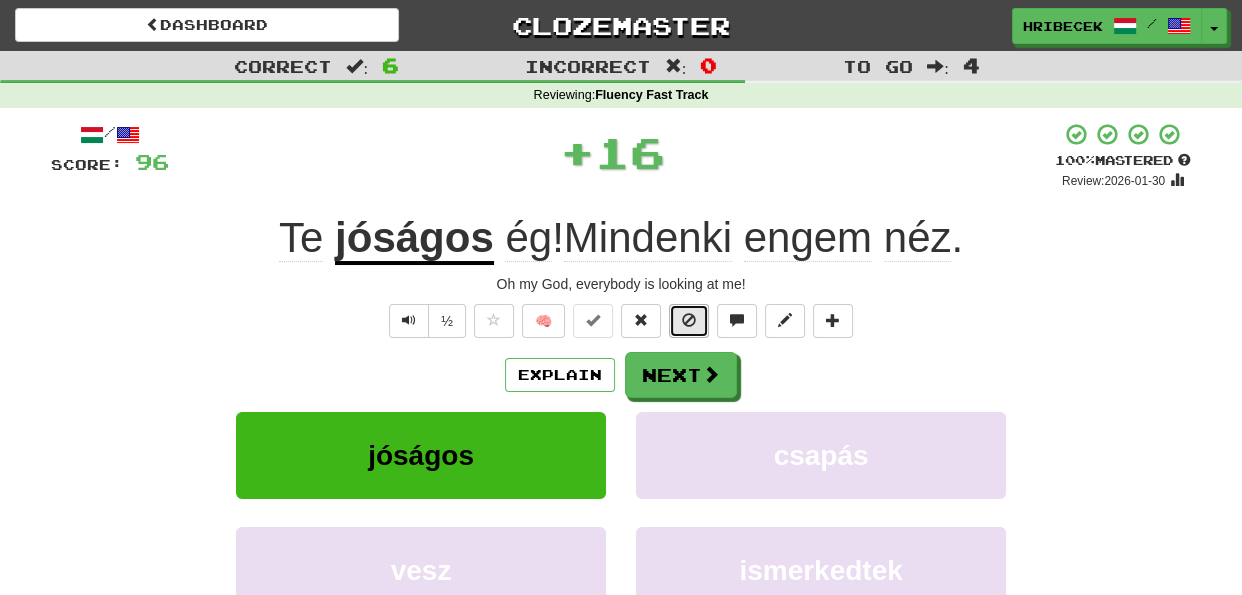 click at bounding box center (689, 320) 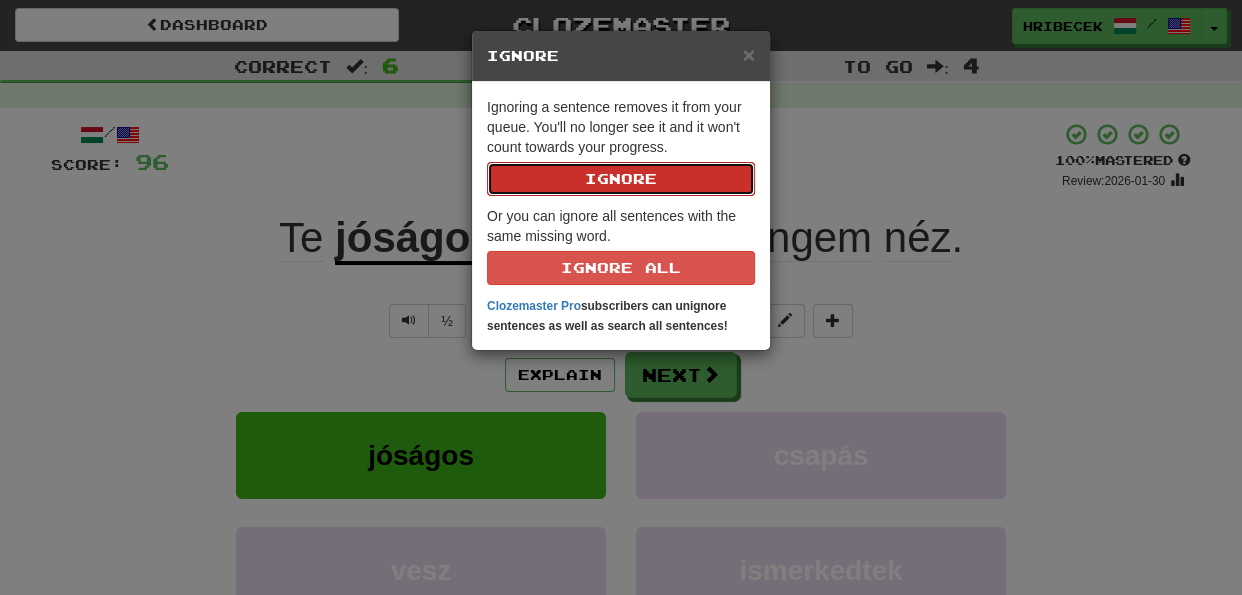 click on "Ignore" at bounding box center [621, 179] 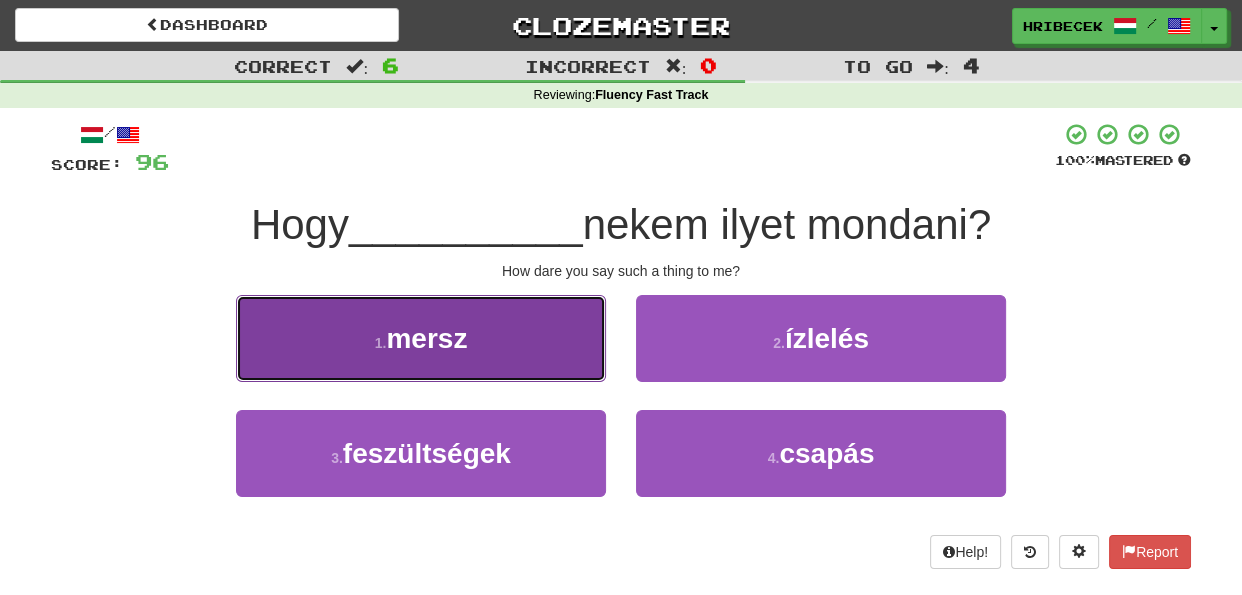 click on "1 .  mersz" at bounding box center [421, 338] 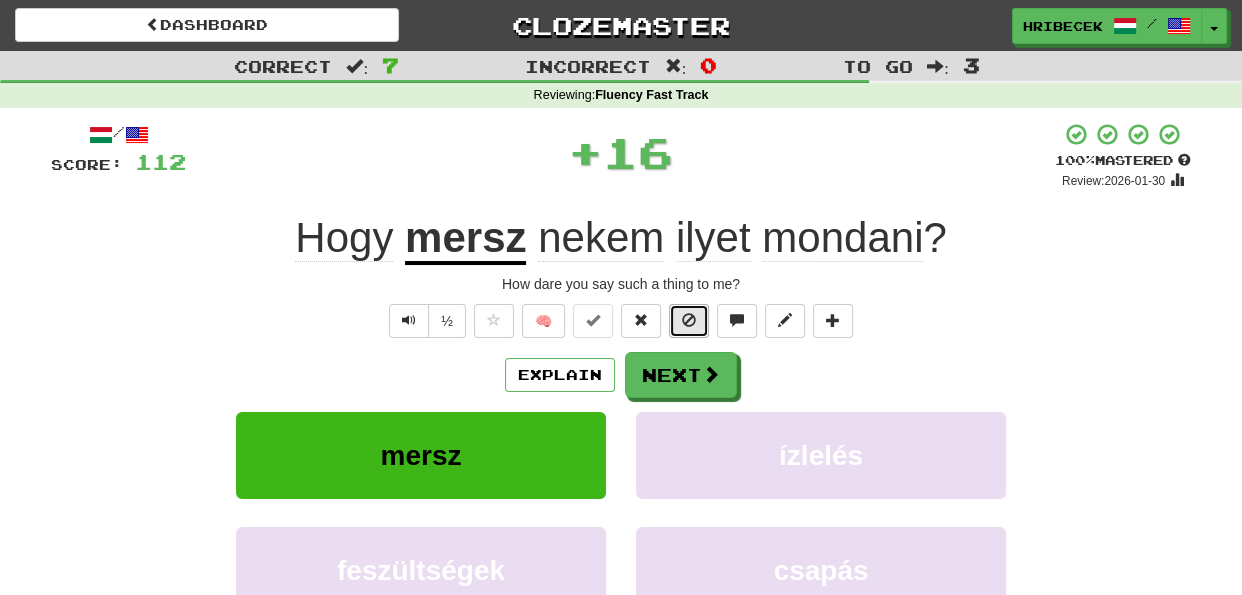 click at bounding box center [689, 321] 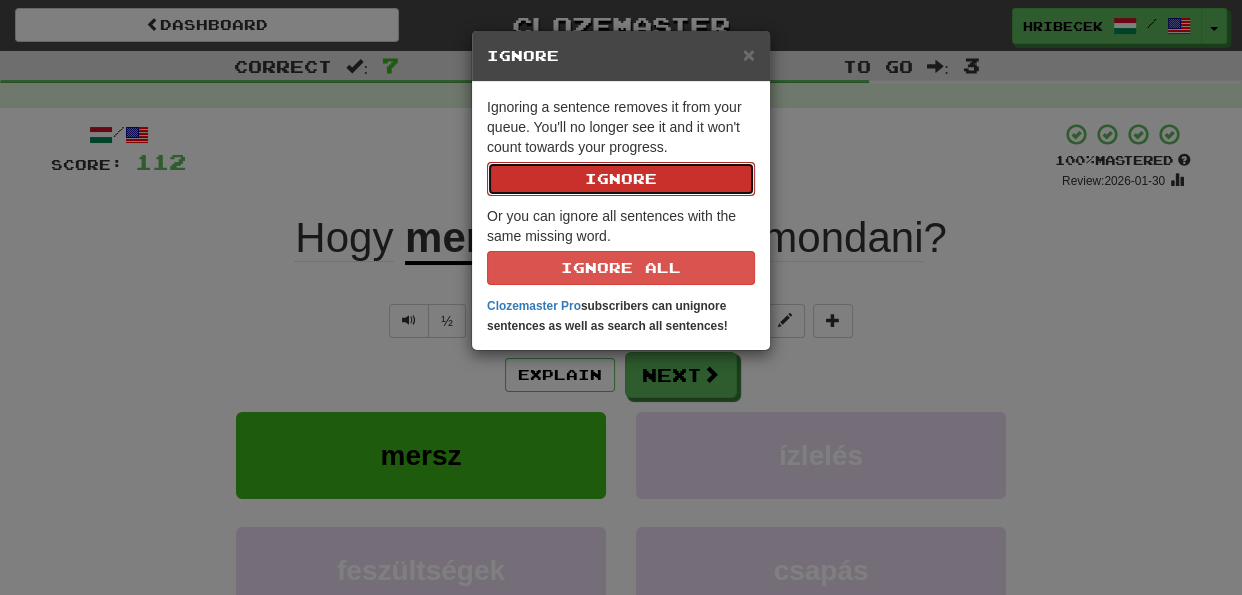 click on "Ignore" at bounding box center (621, 179) 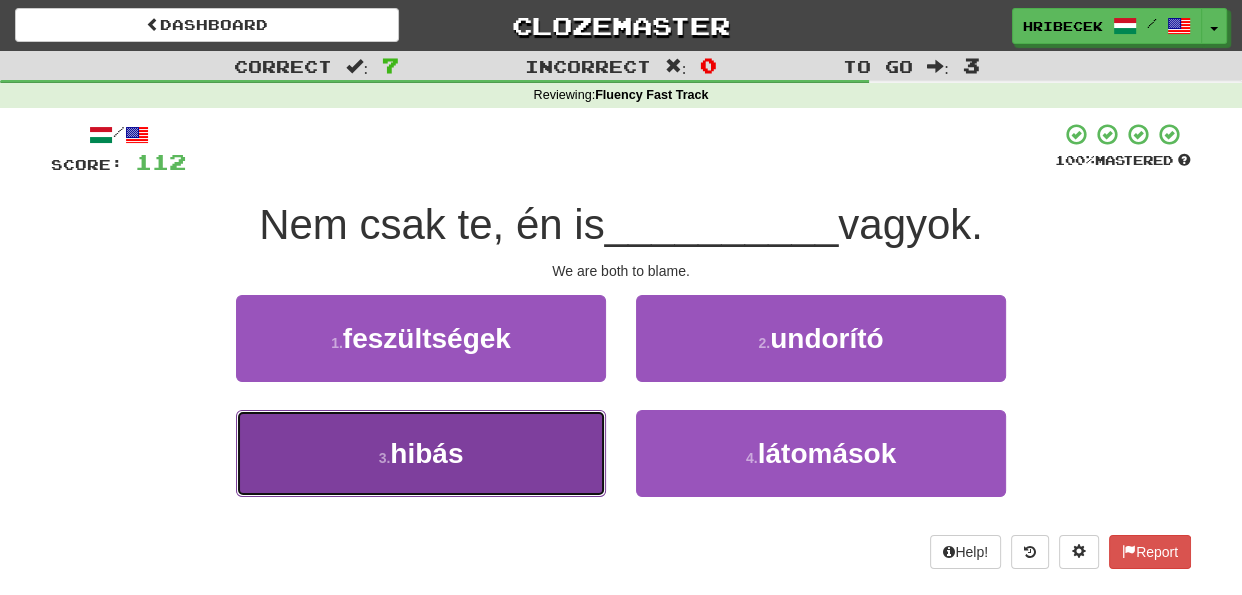 click on "3 .  hibás" at bounding box center (421, 453) 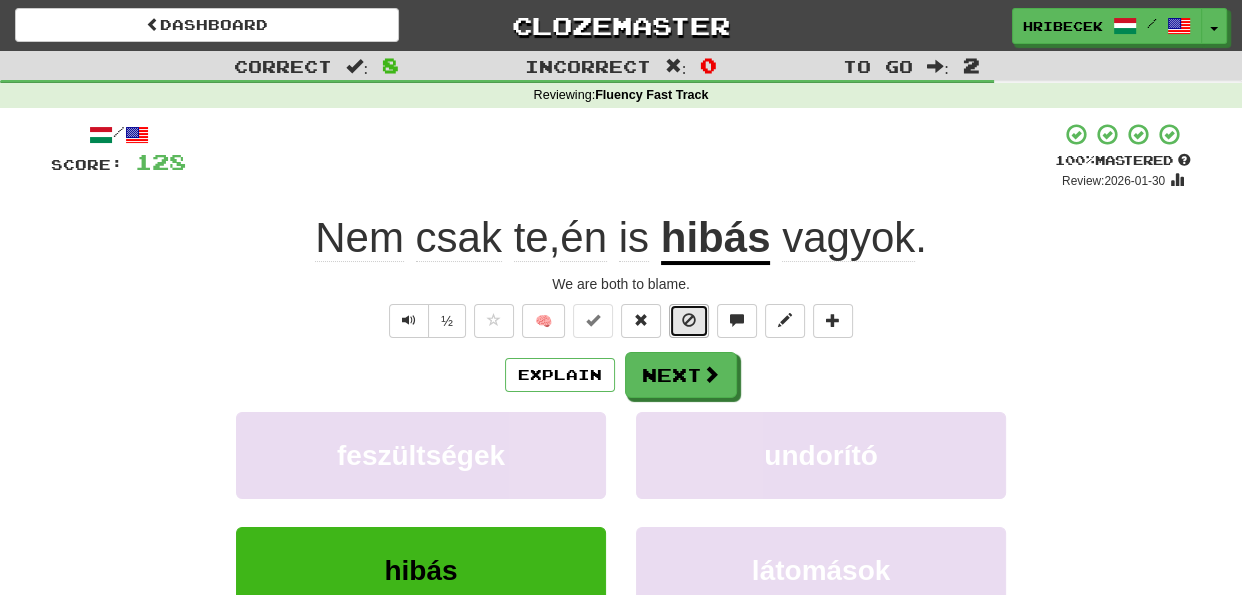 click at bounding box center (689, 320) 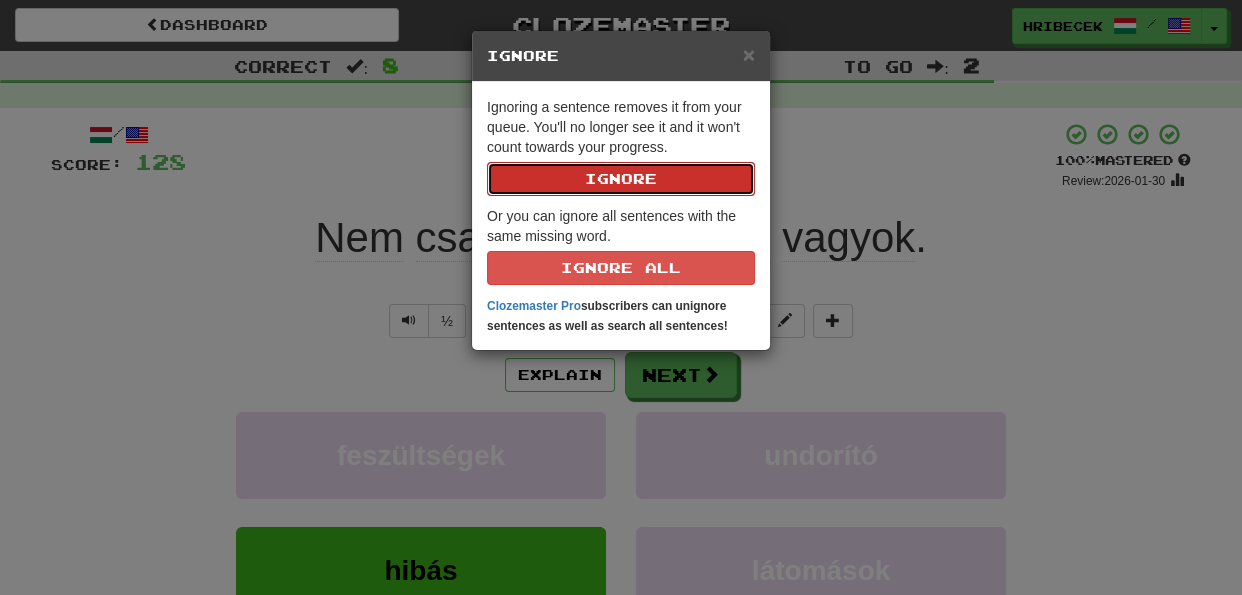 click on "Ignore" at bounding box center [621, 179] 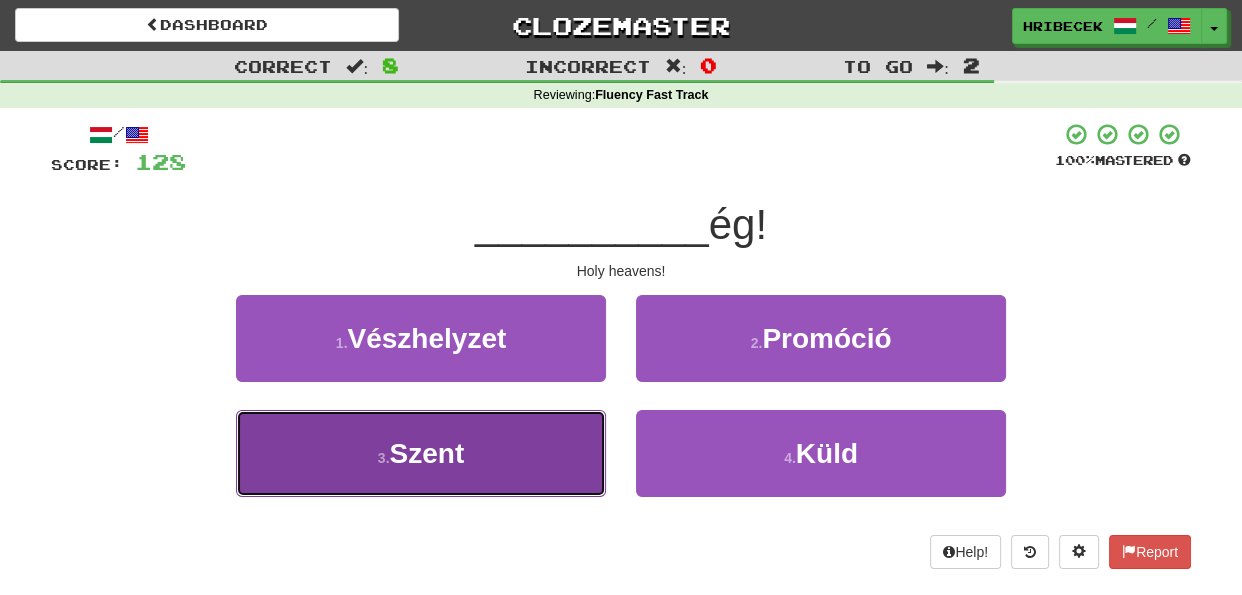 click on "3 .  Szent" at bounding box center (421, 453) 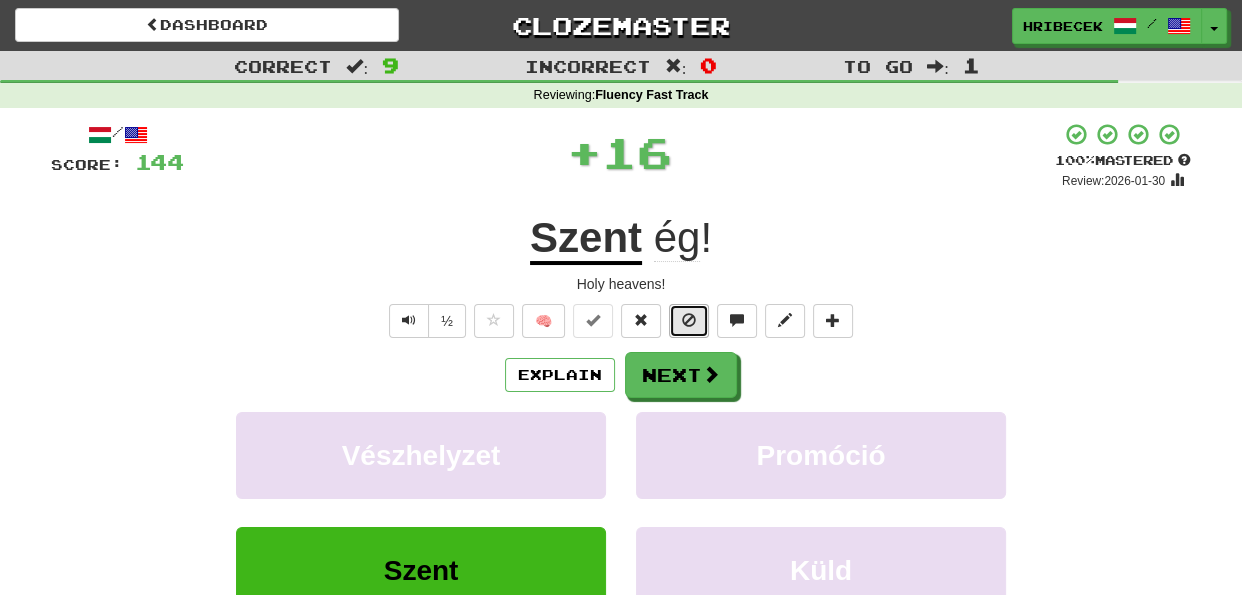 click at bounding box center (689, 320) 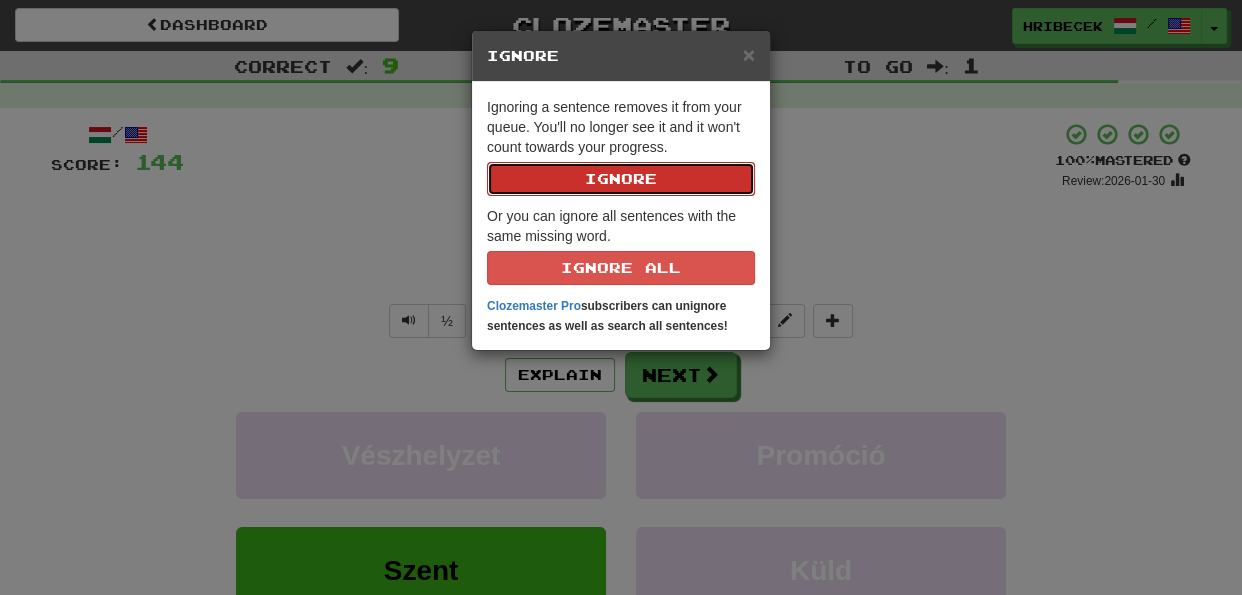 click on "Ignore" at bounding box center [621, 179] 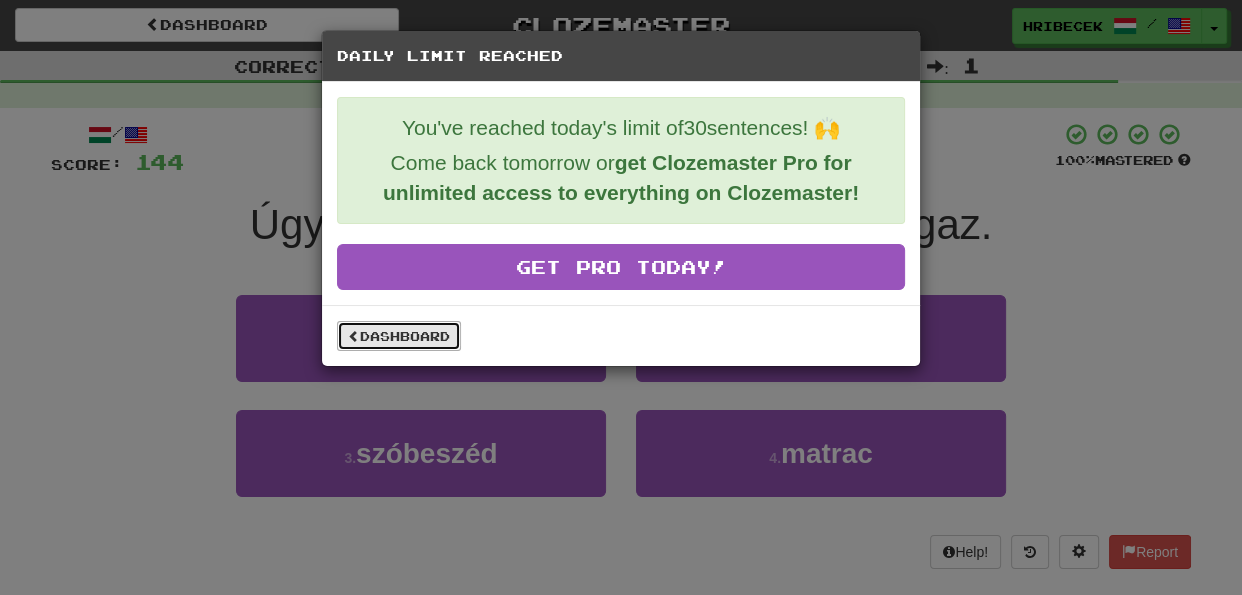 click on "Dashboard" at bounding box center [399, 336] 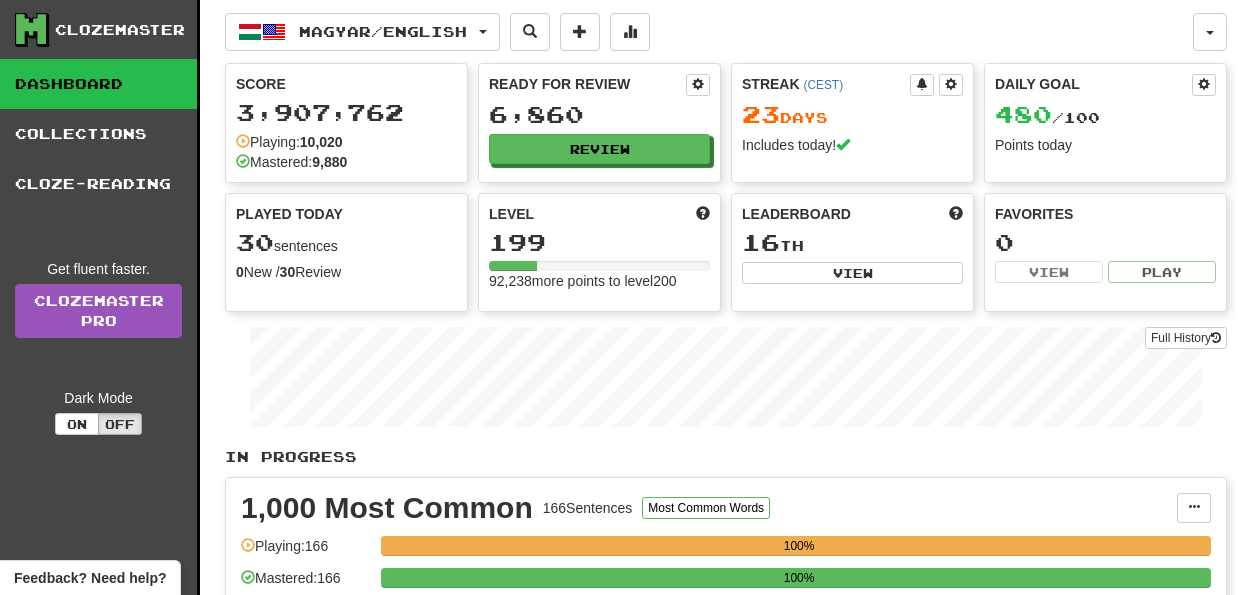 scroll, scrollTop: 0, scrollLeft: 0, axis: both 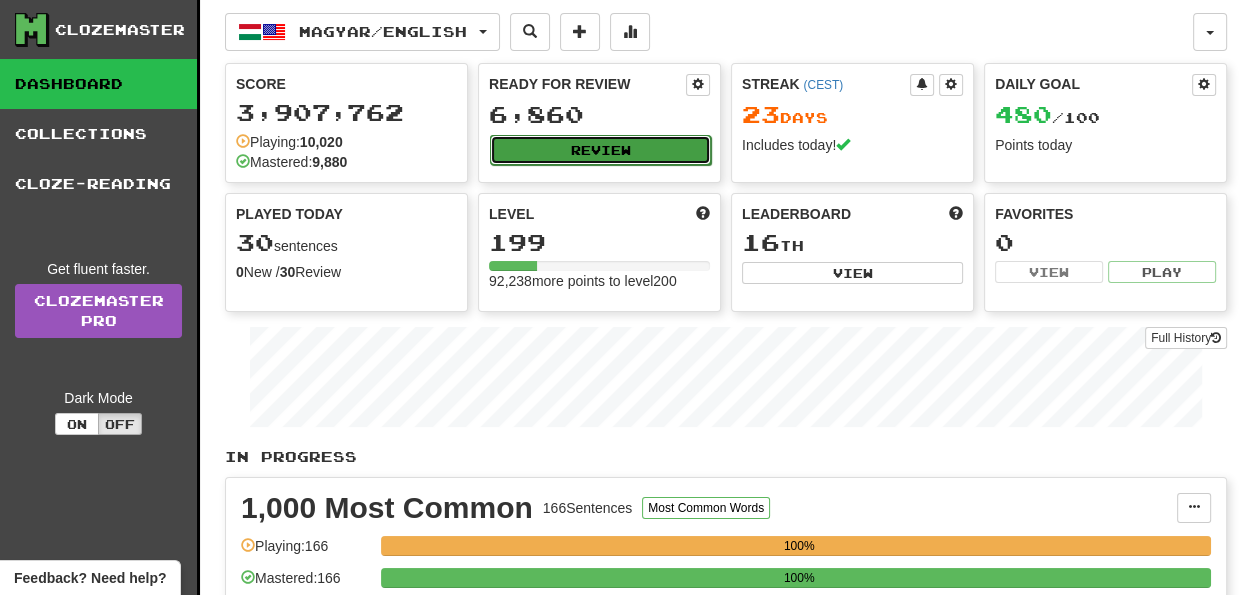 click on "Review" at bounding box center [600, 150] 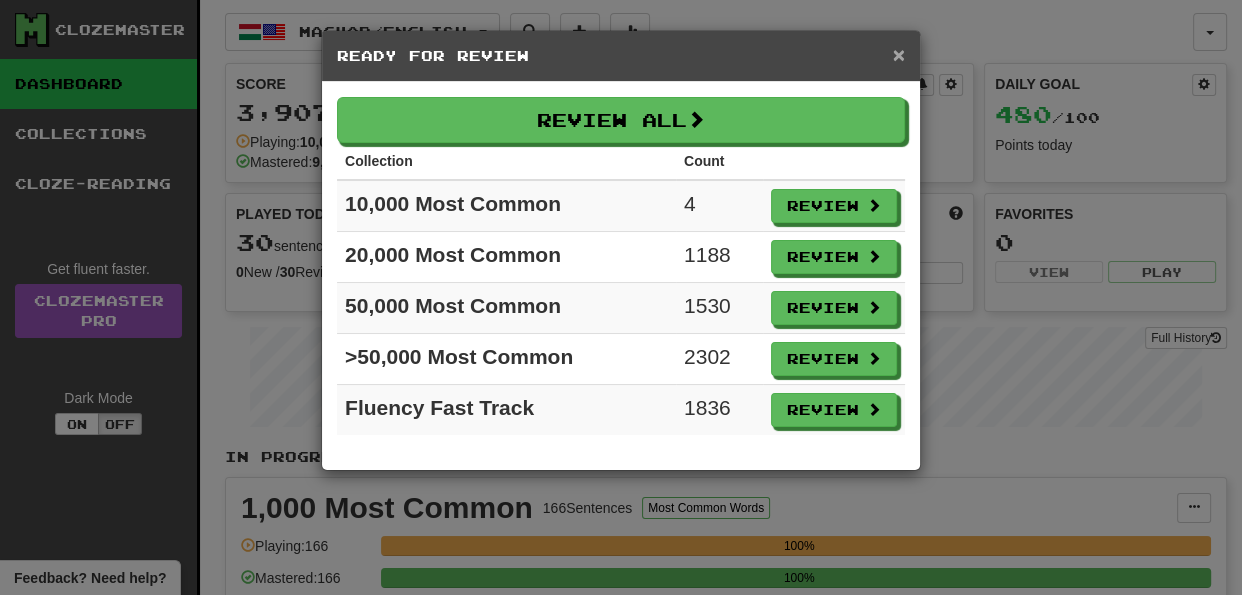 click on "×" at bounding box center (899, 54) 